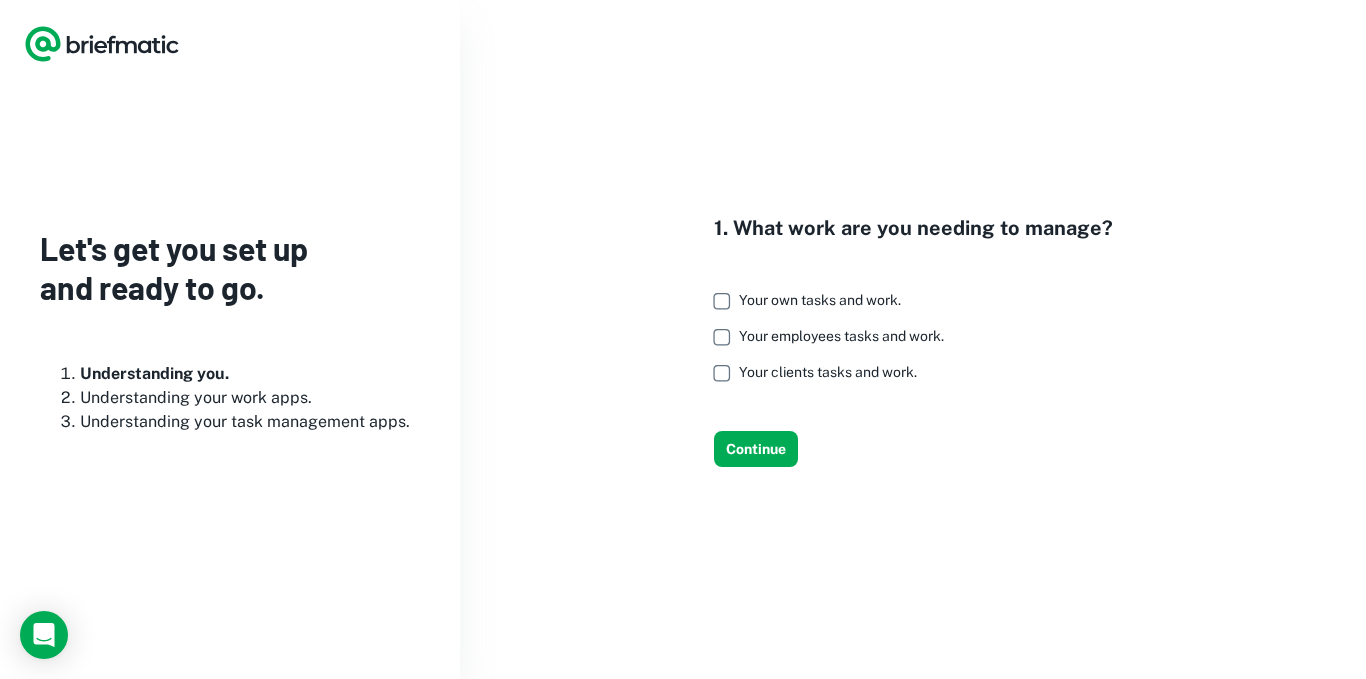 scroll, scrollTop: 0, scrollLeft: 0, axis: both 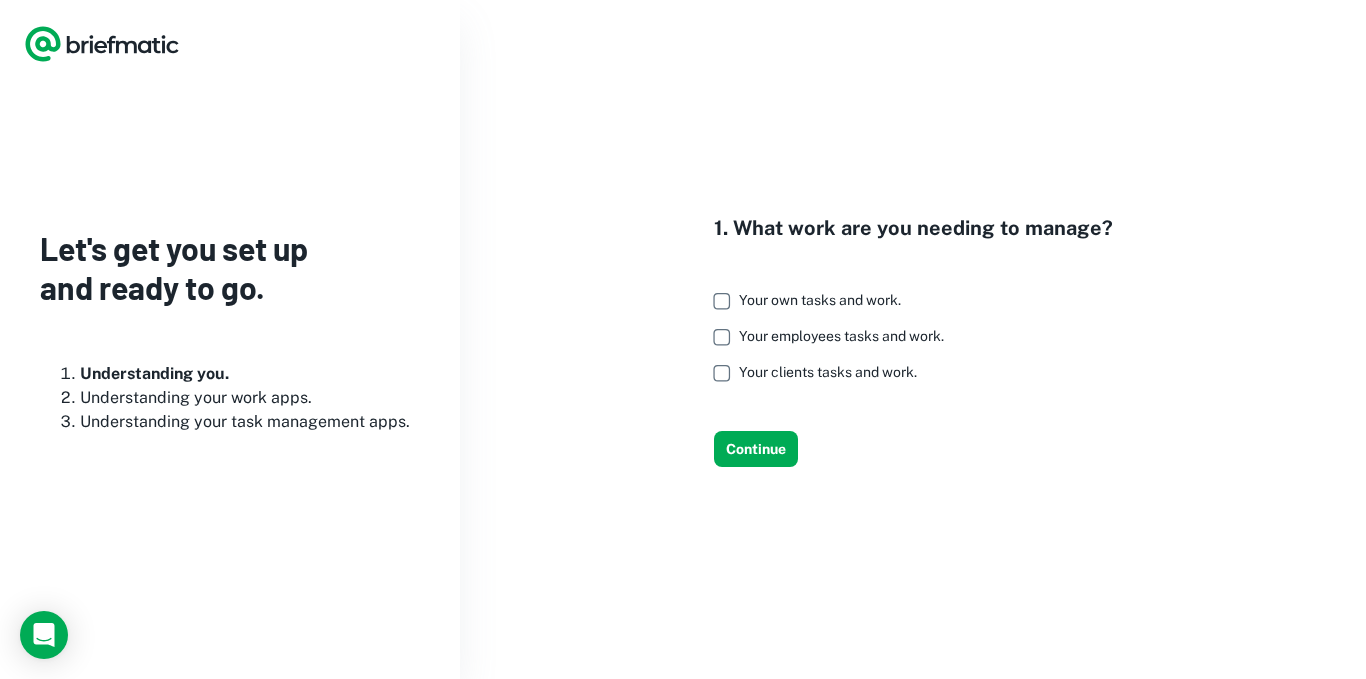 click on "Your own tasks and work." at bounding box center (820, 300) 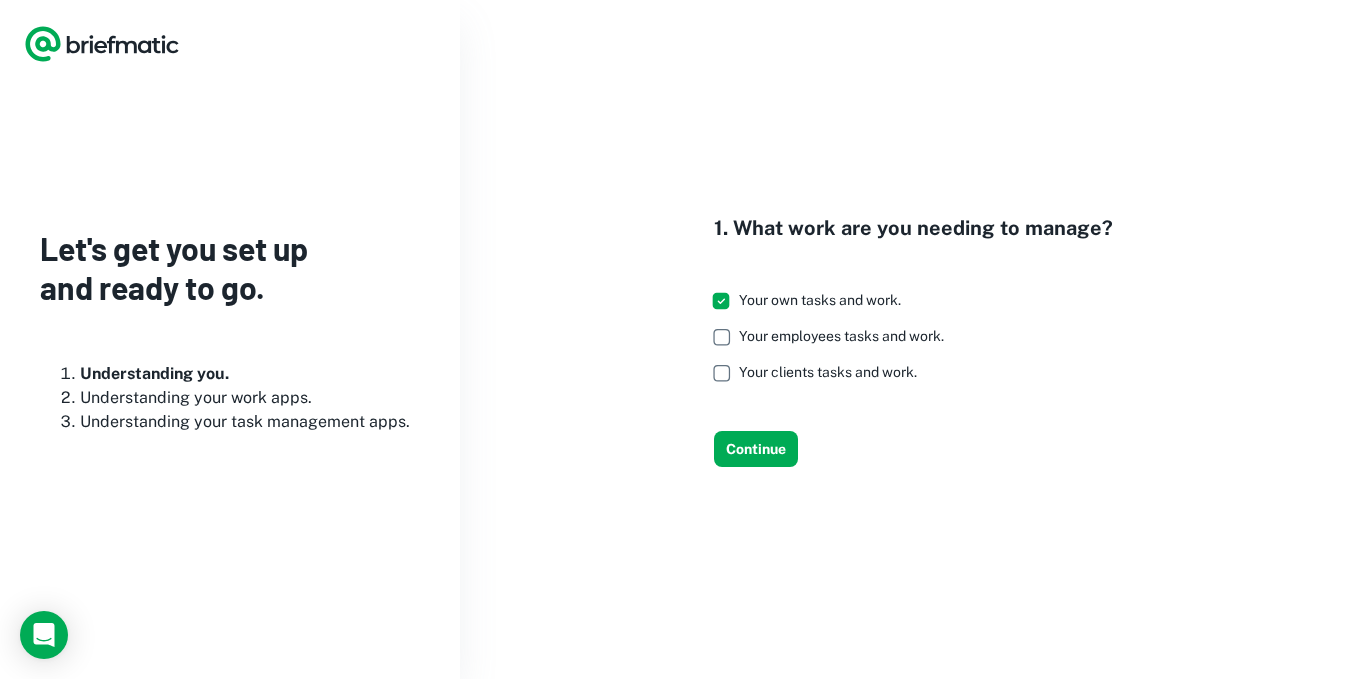 click on "Your employees tasks and work." at bounding box center (841, 336) 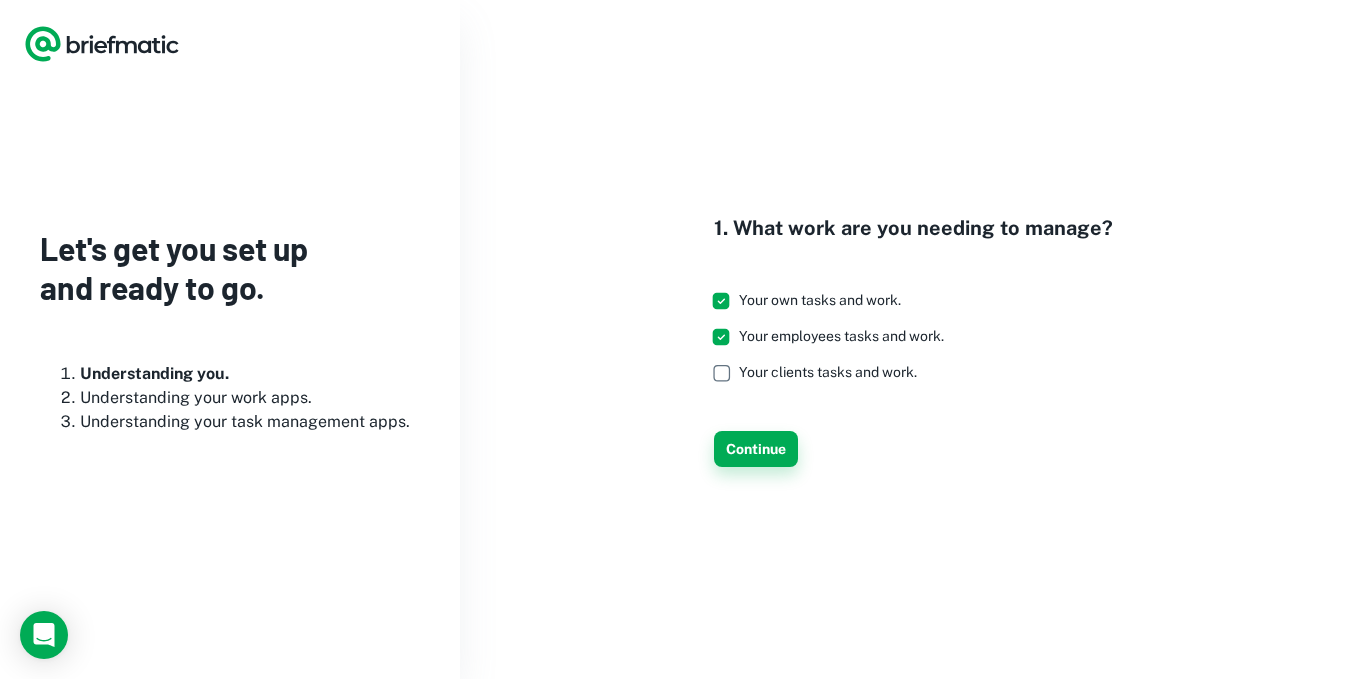 click on "Continue" at bounding box center (756, 449) 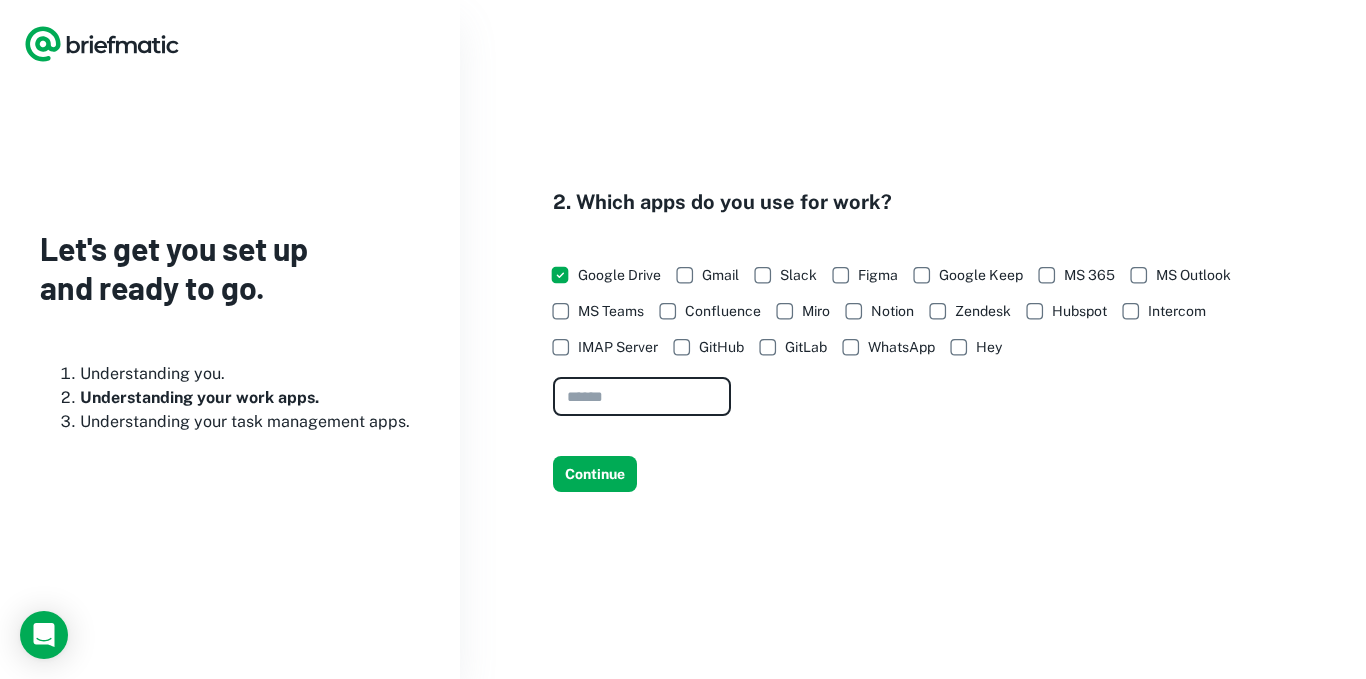 click at bounding box center [642, 396] 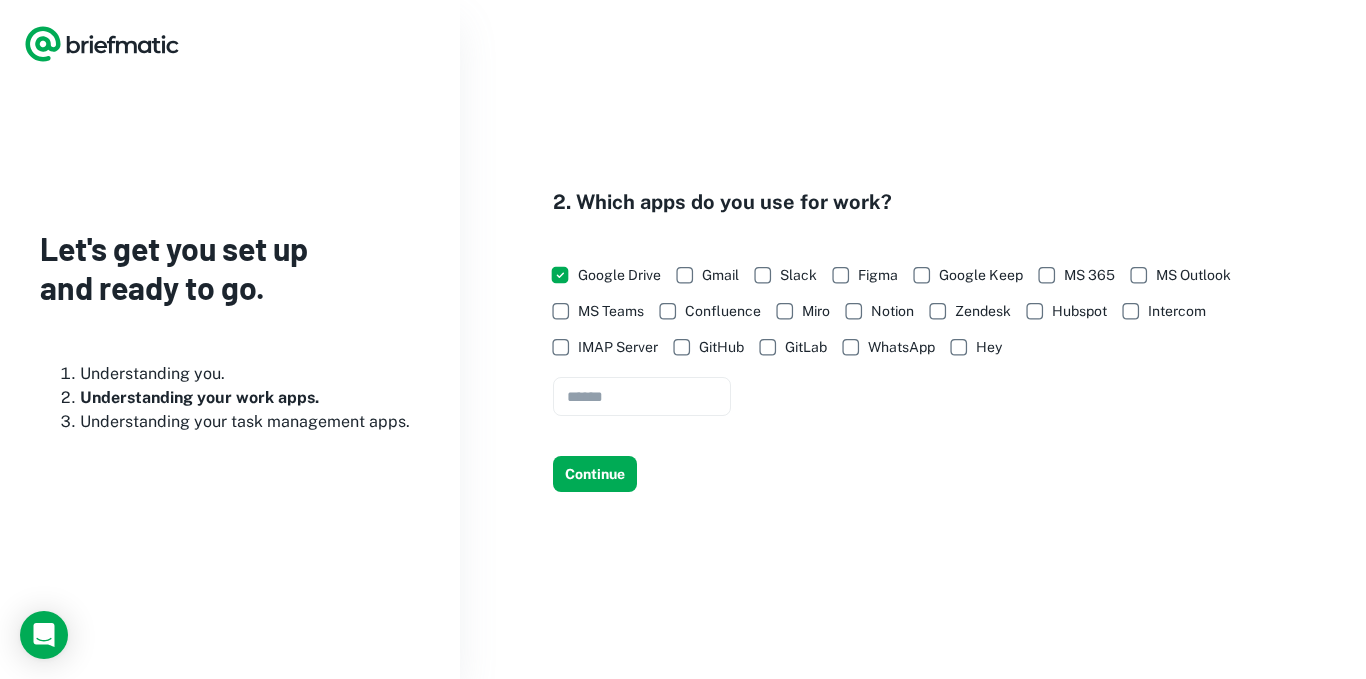 click on "Google Keep" at bounding box center [981, 275] 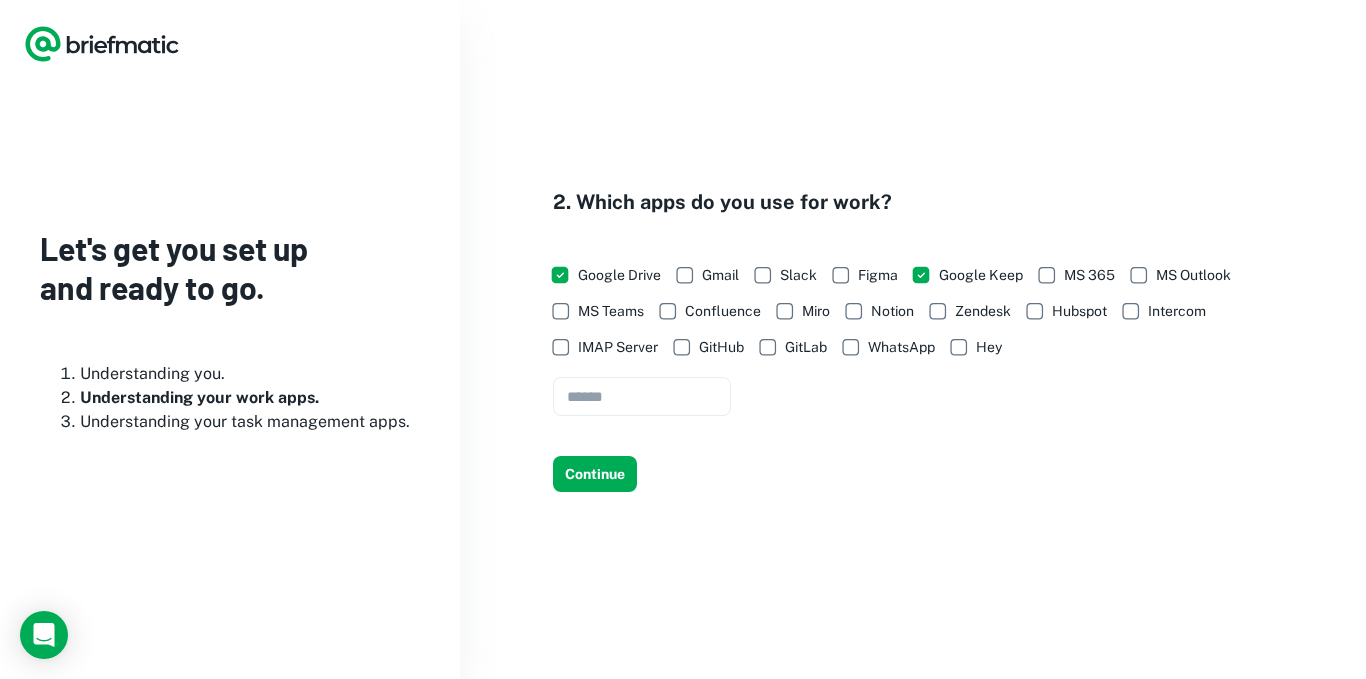 click on "Gmail" at bounding box center (720, 275) 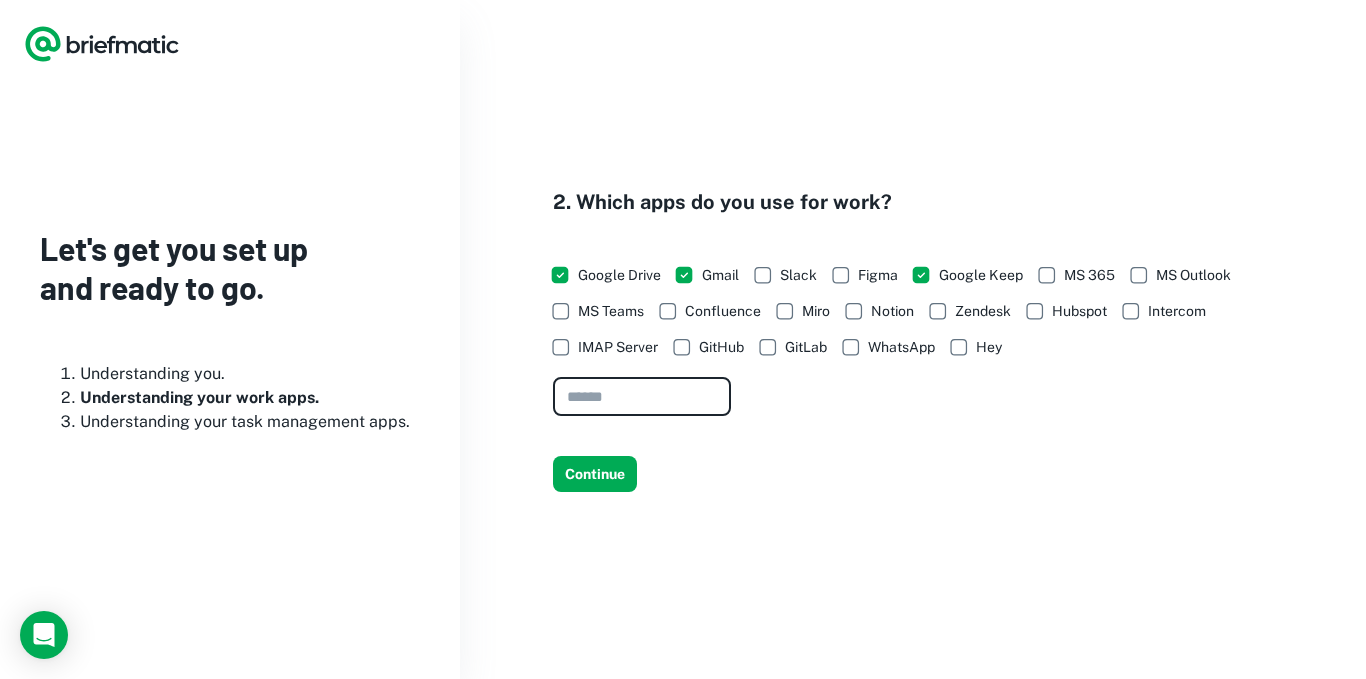 click at bounding box center (642, 396) 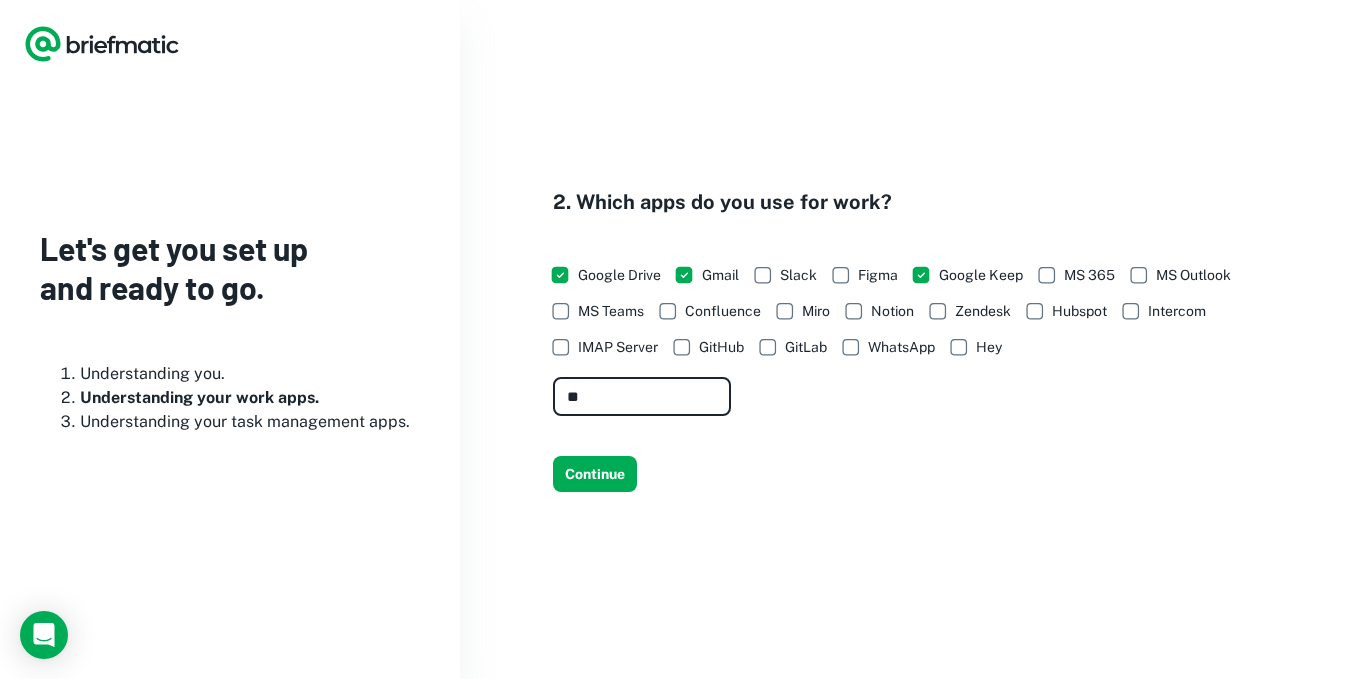 type on "*" 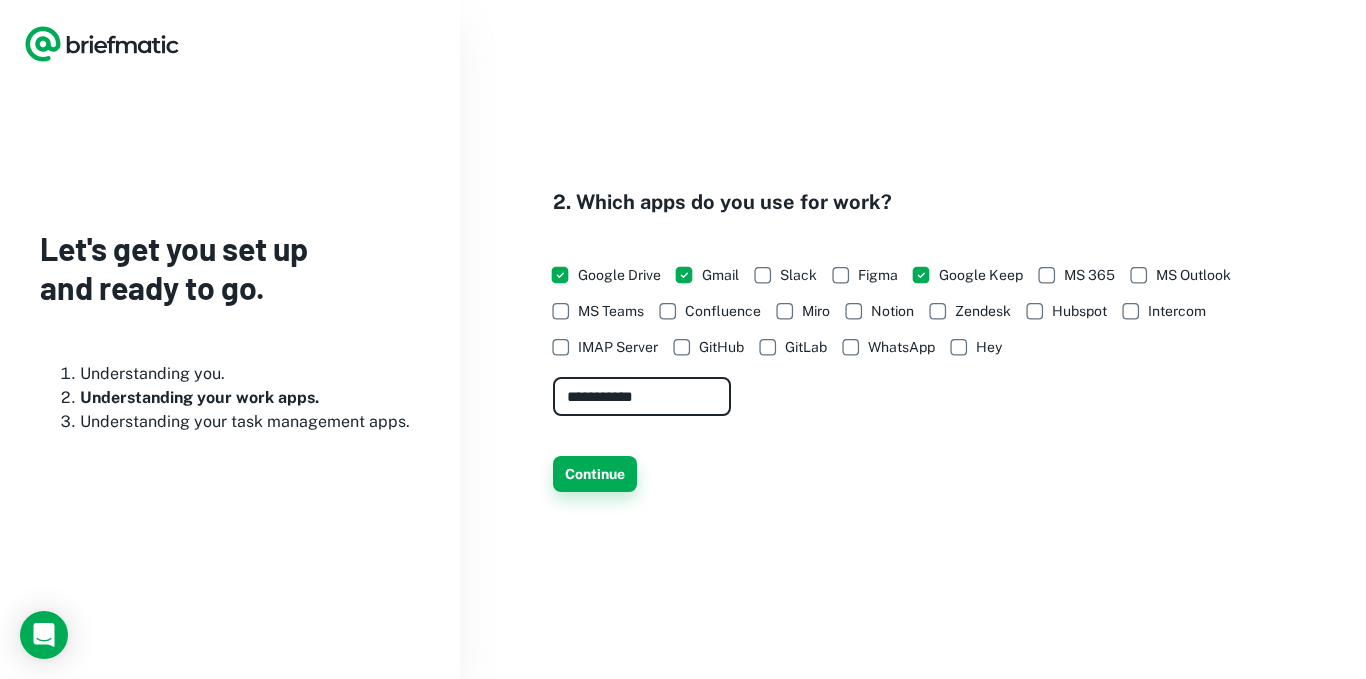 type on "**********" 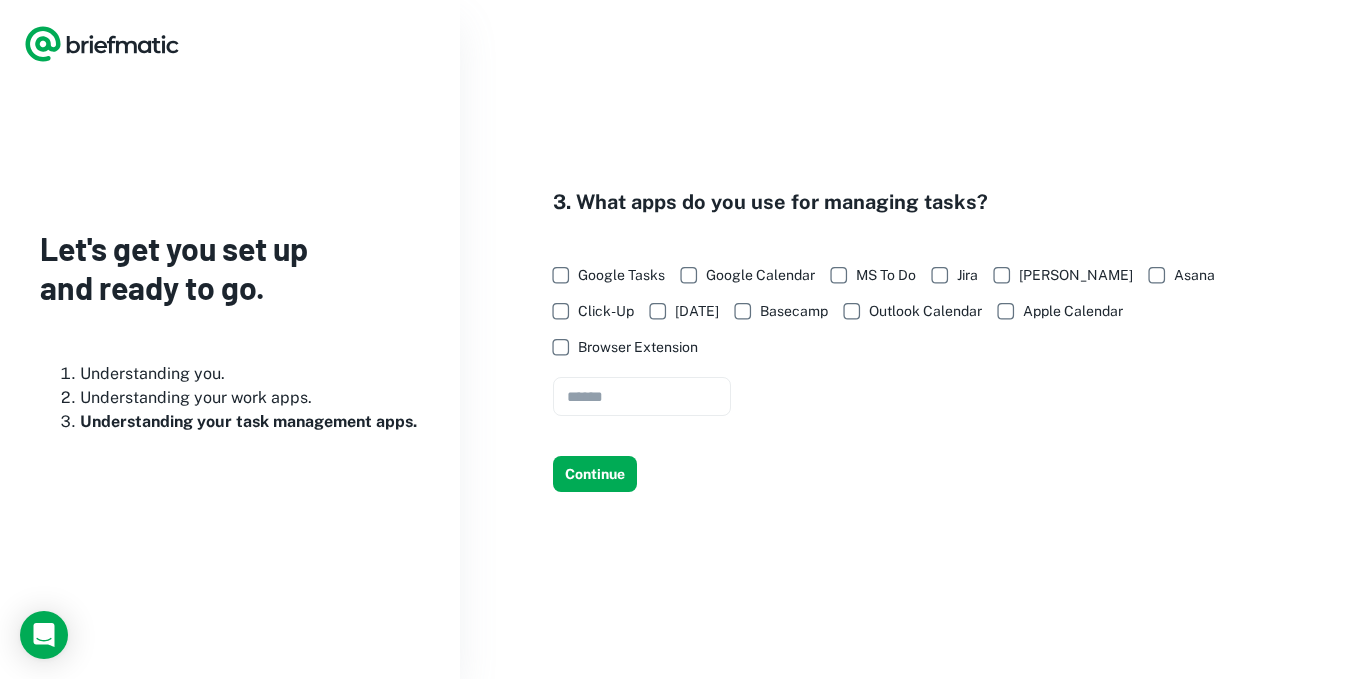 click on "Google Tasks" at bounding box center (621, 275) 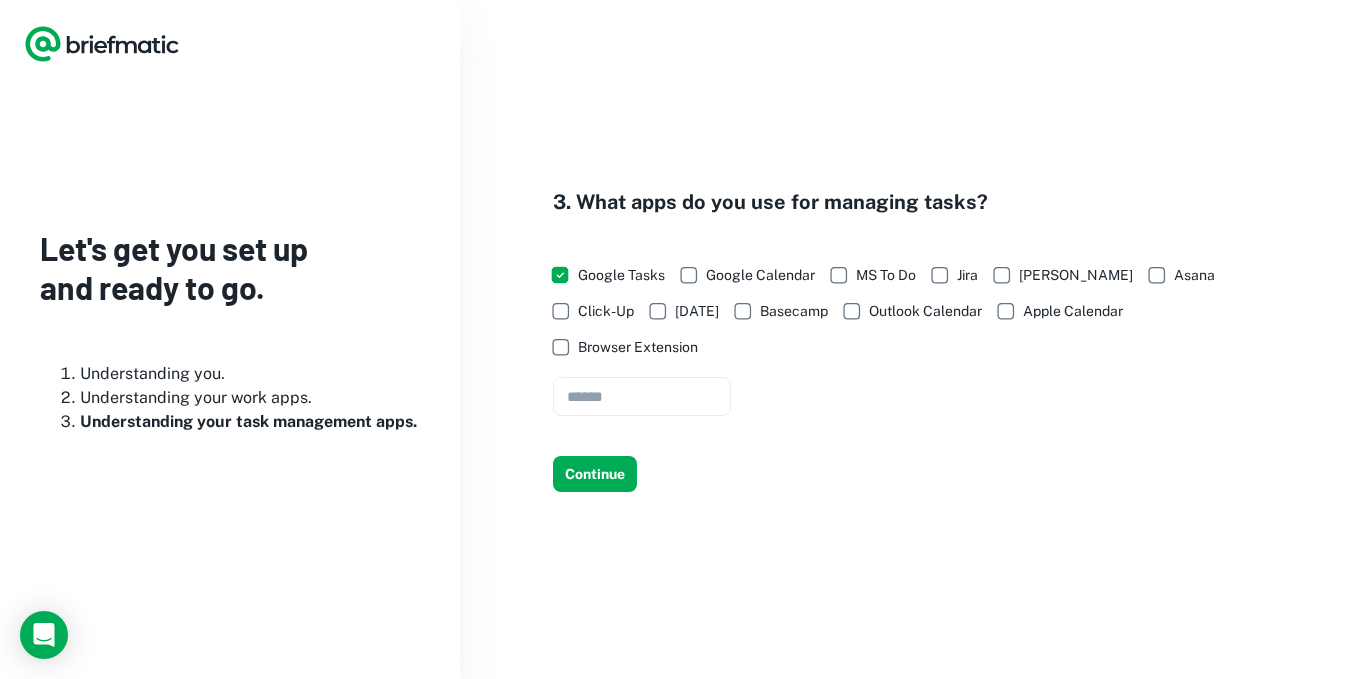 click on "Google Calendar" at bounding box center [760, 275] 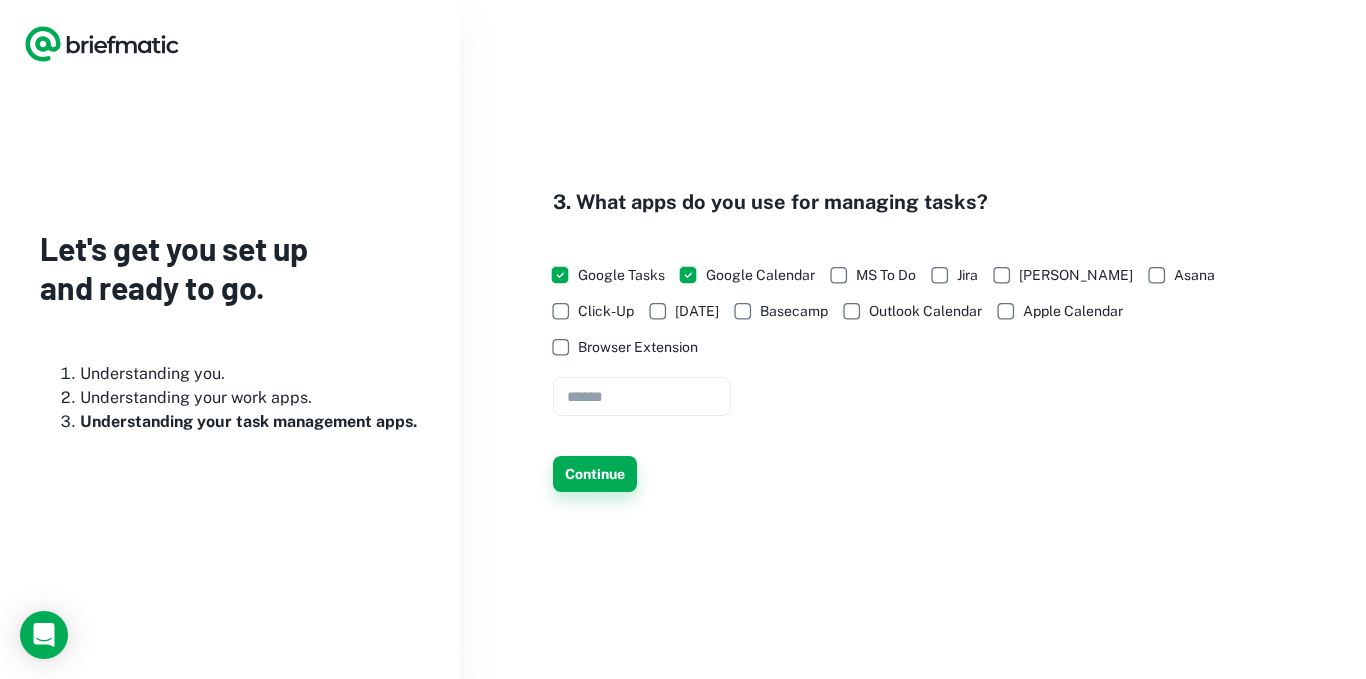 click on "Continue" at bounding box center [595, 474] 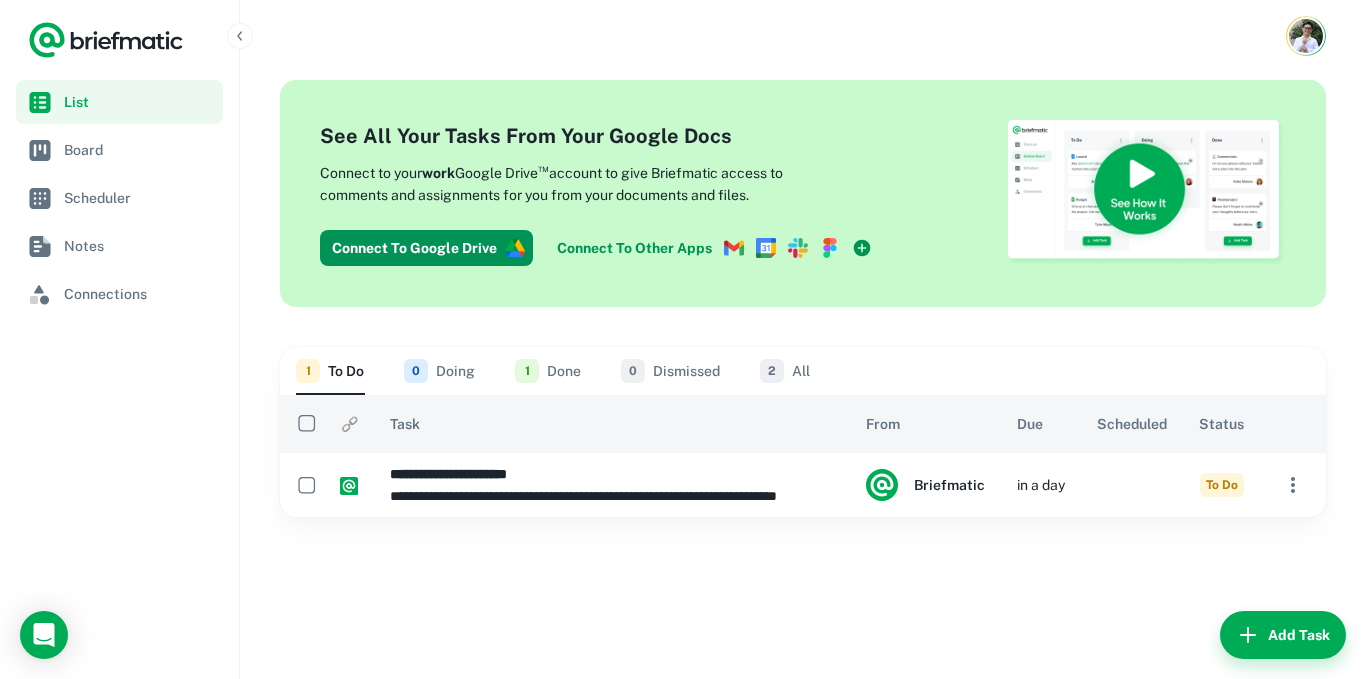 click on "Connect To Other Apps" at bounding box center [714, 248] 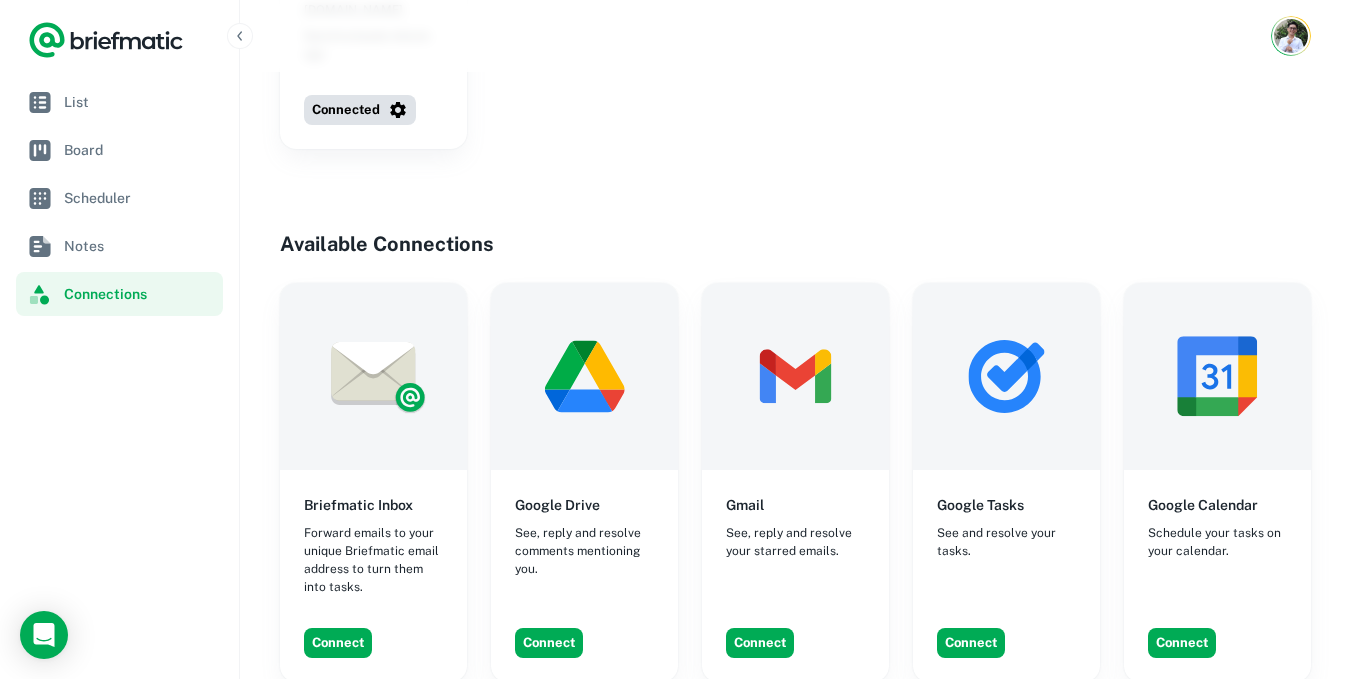 scroll, scrollTop: 500, scrollLeft: 0, axis: vertical 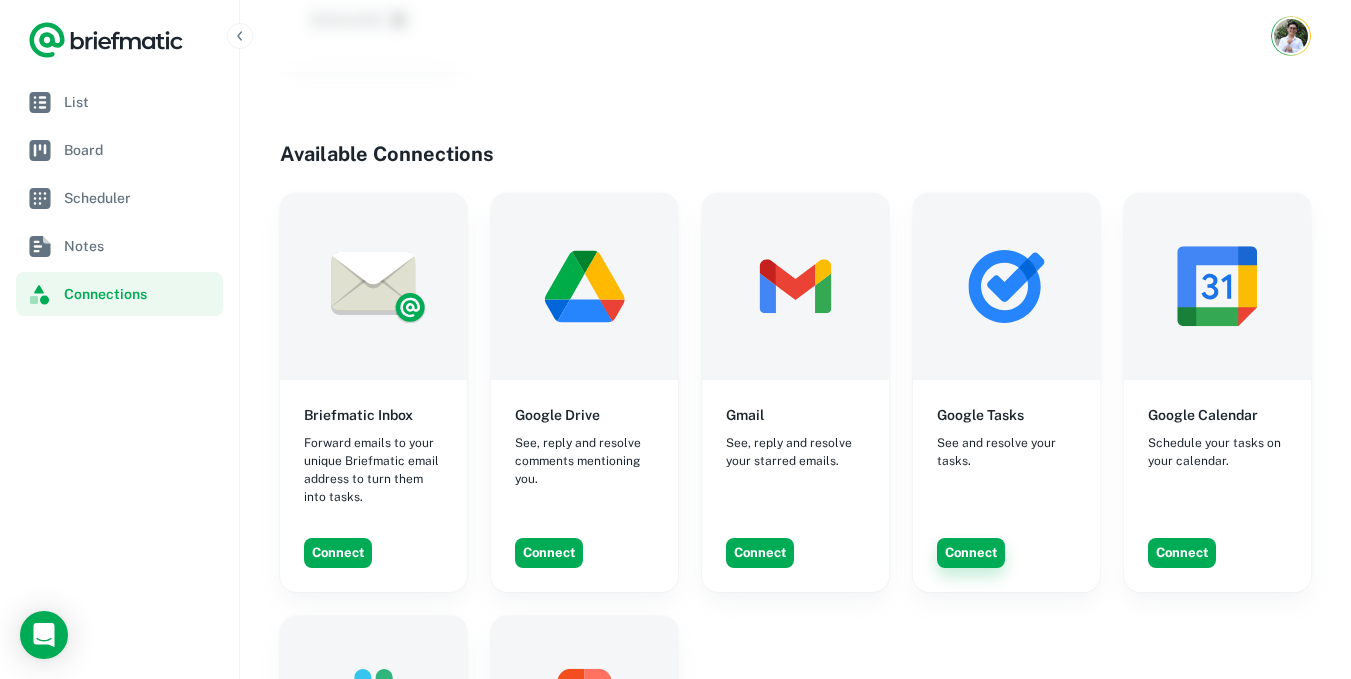 click on "Connect" at bounding box center [971, 553] 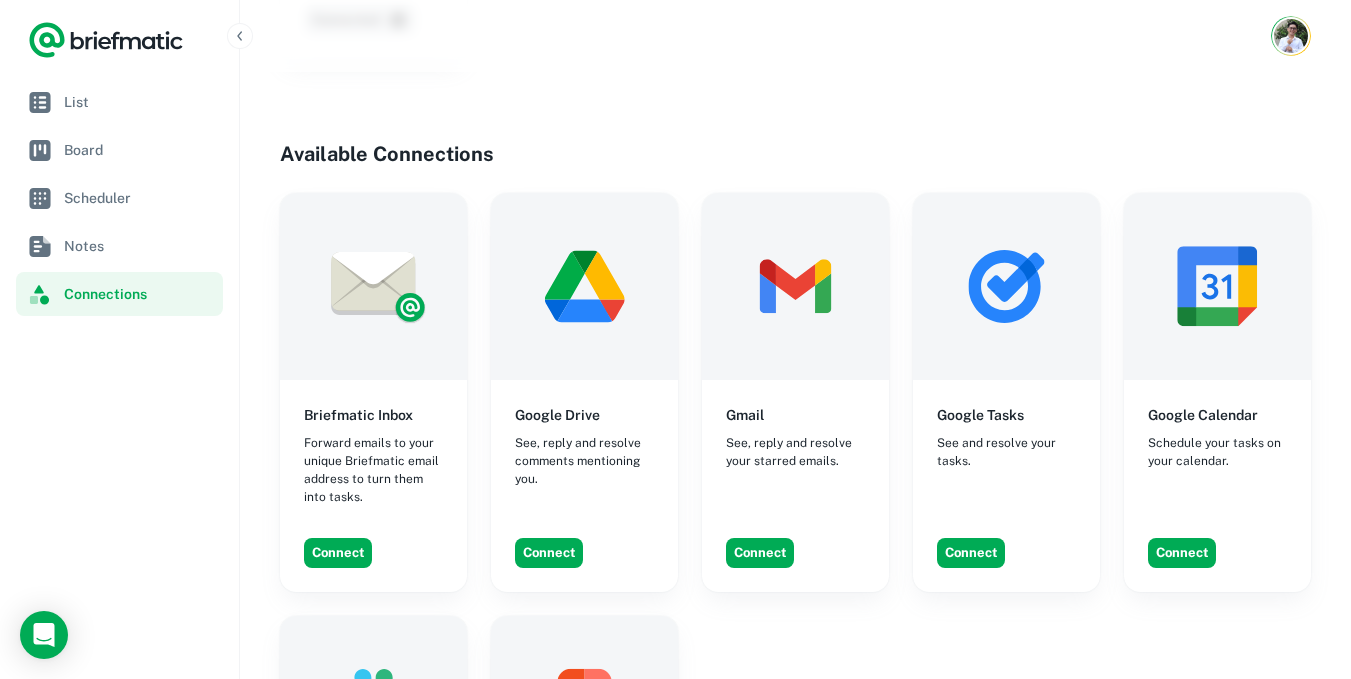 click on "Google Calendar Schedule your tasks on your calendar. Connect" at bounding box center (1217, 392) 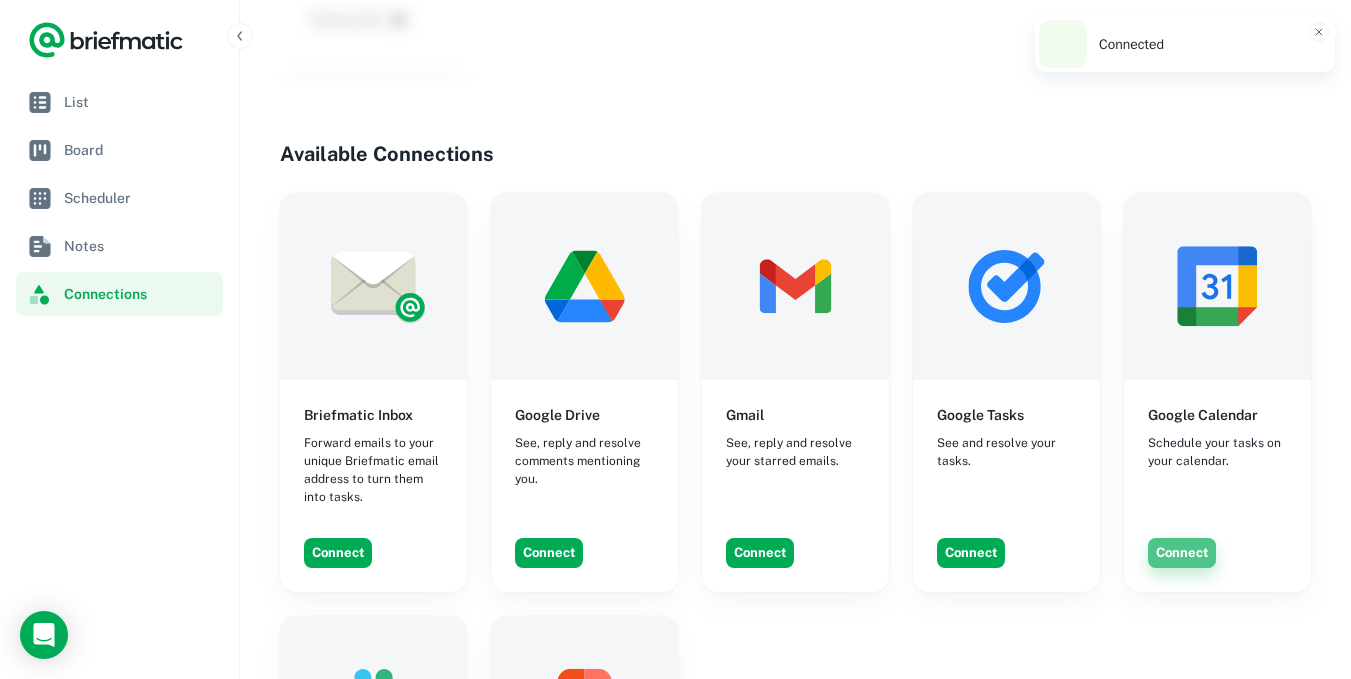 click on "Connect" at bounding box center (1182, 553) 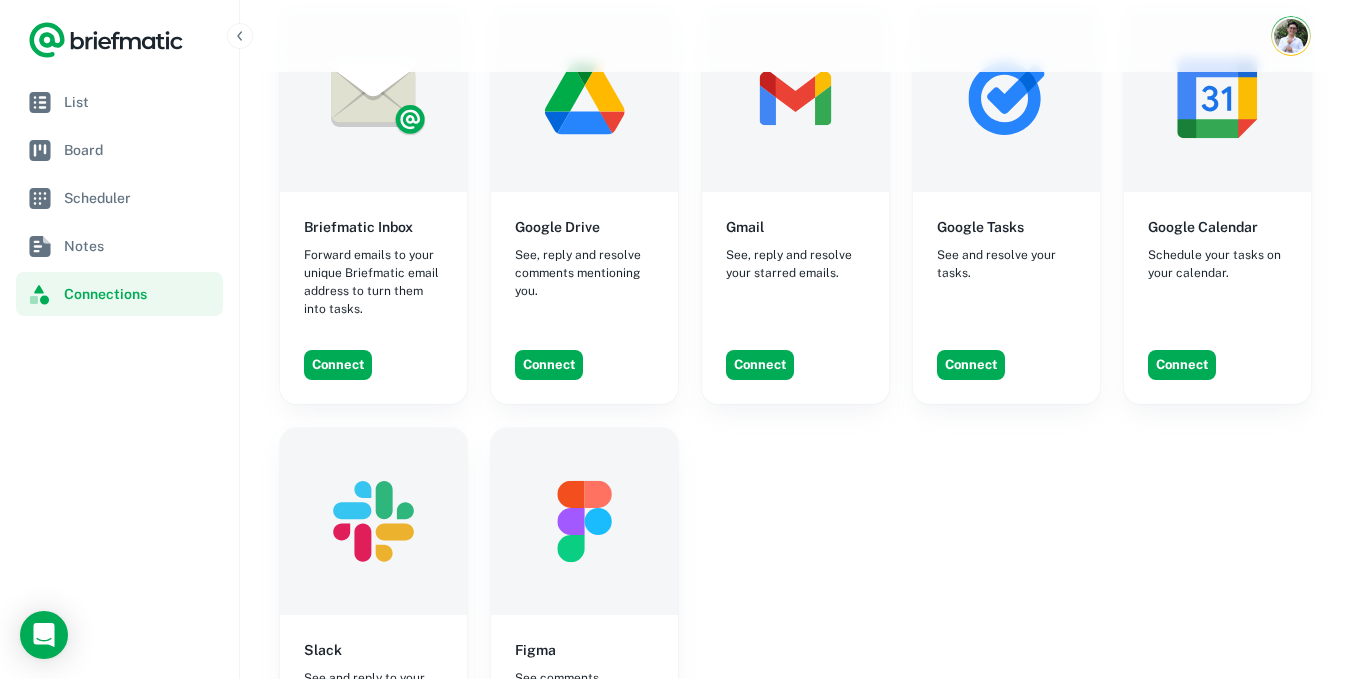 scroll, scrollTop: 700, scrollLeft: 0, axis: vertical 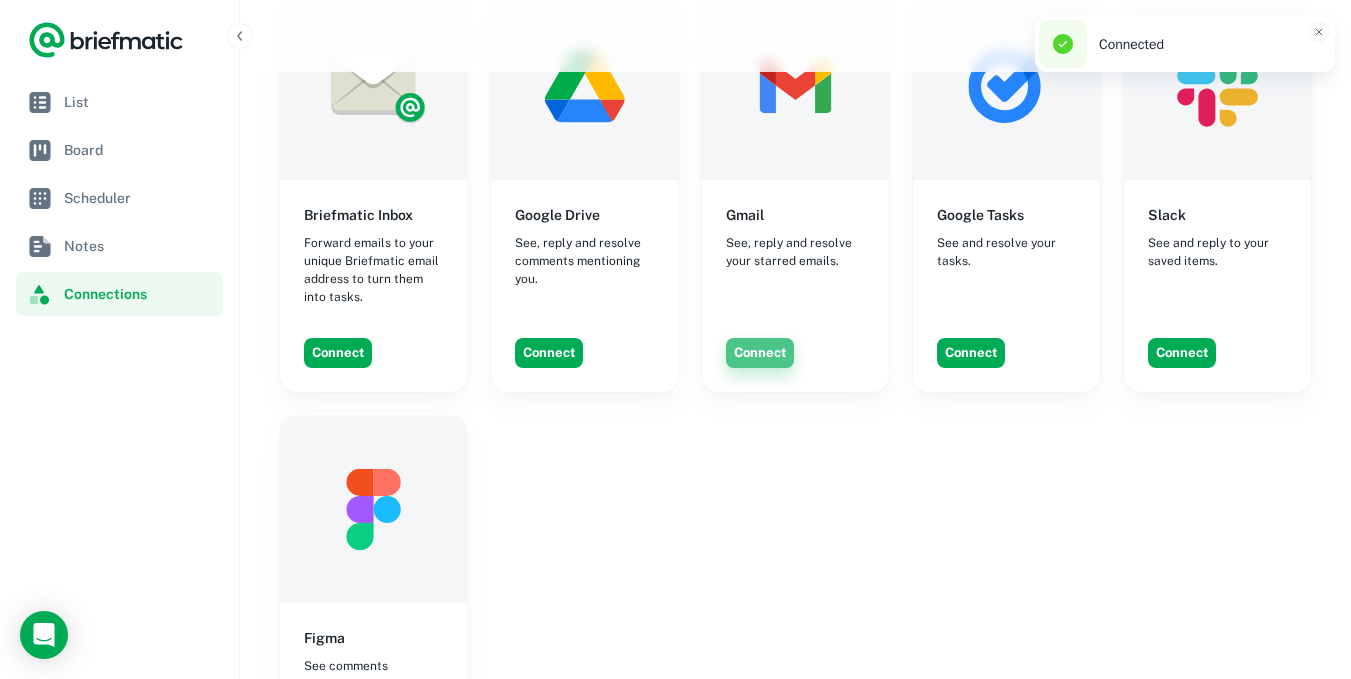 click on "Connect" at bounding box center (760, 353) 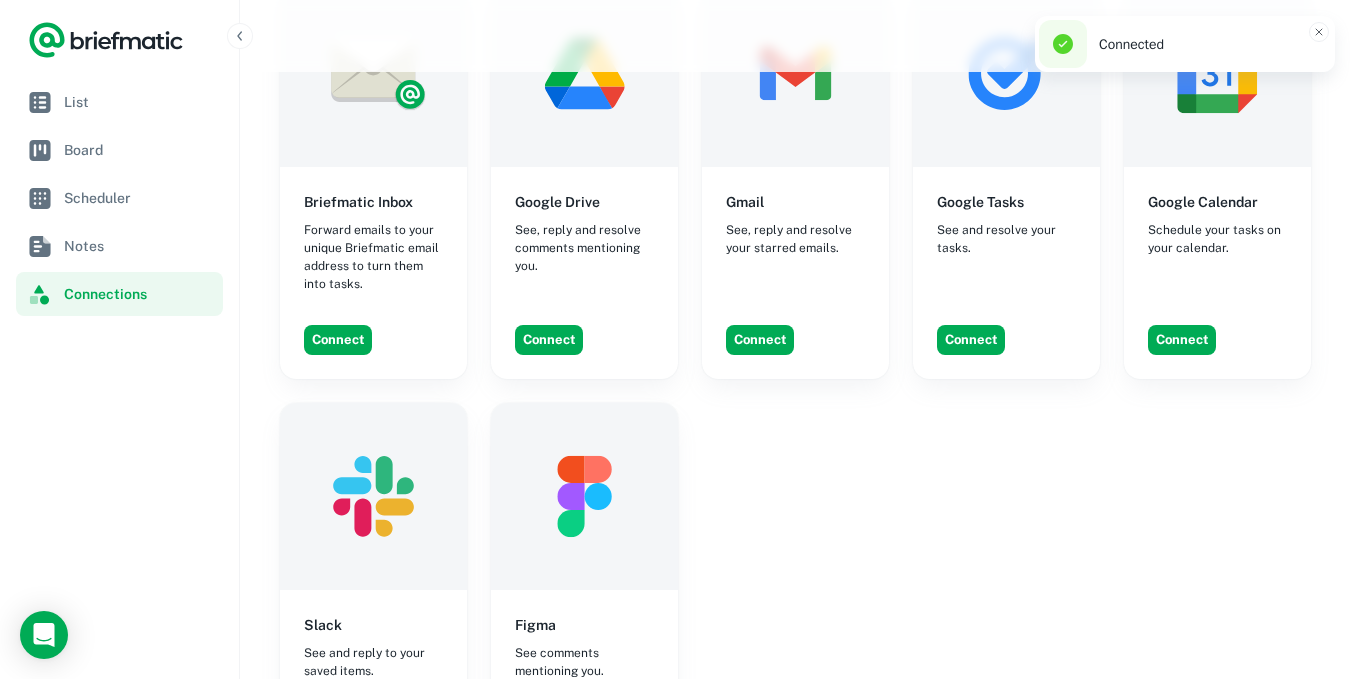 scroll, scrollTop: 800, scrollLeft: 0, axis: vertical 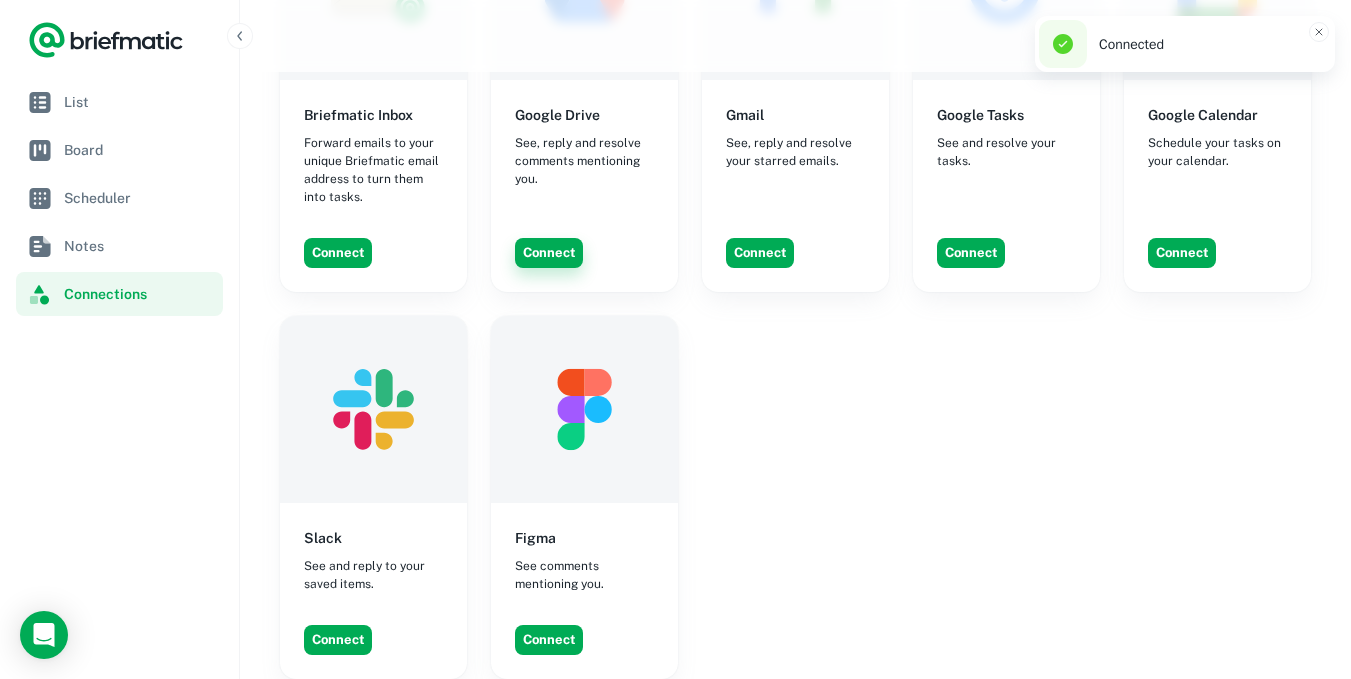 click on "Connect" at bounding box center [549, 253] 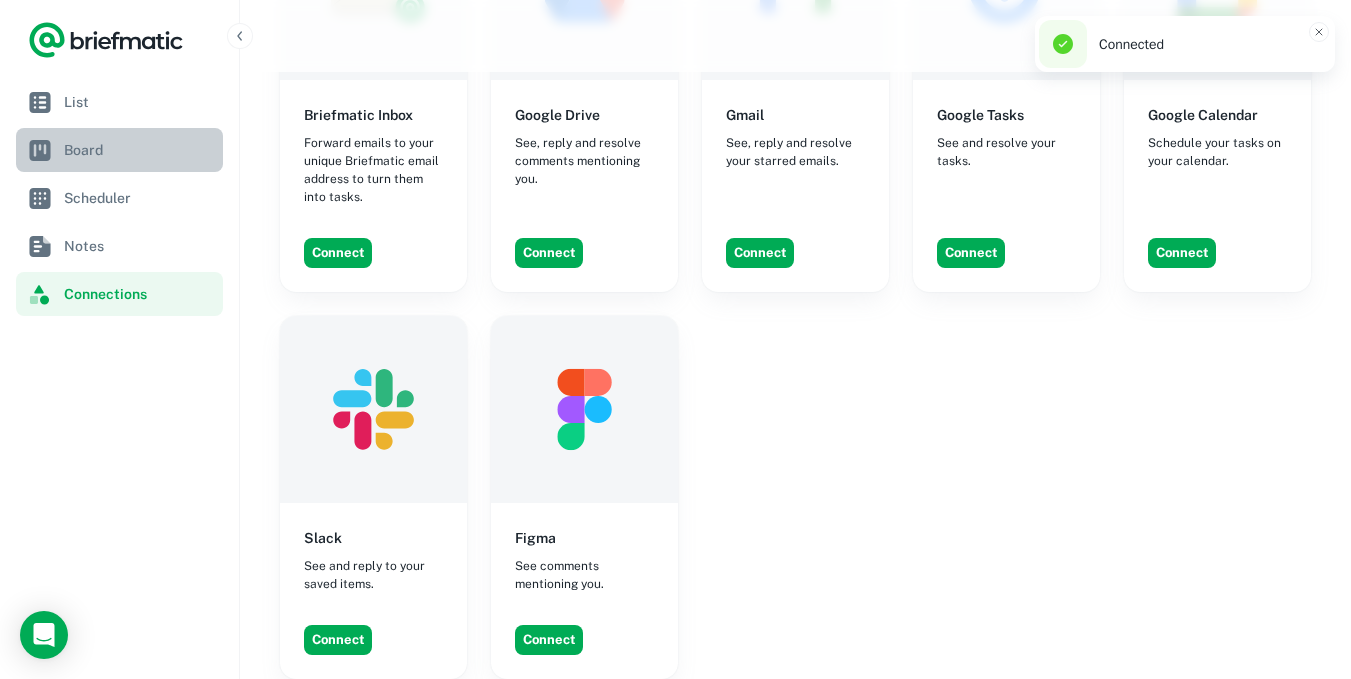 click on "Board" at bounding box center (139, 150) 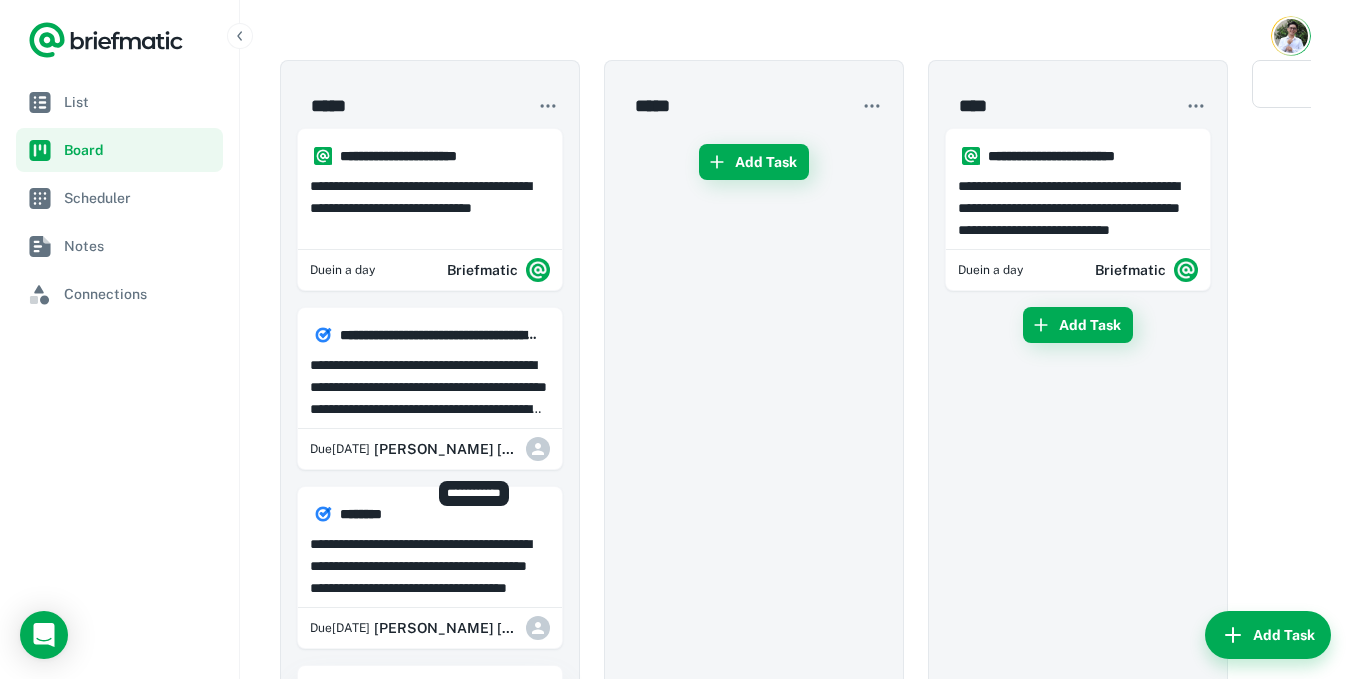 scroll, scrollTop: 0, scrollLeft: 0, axis: both 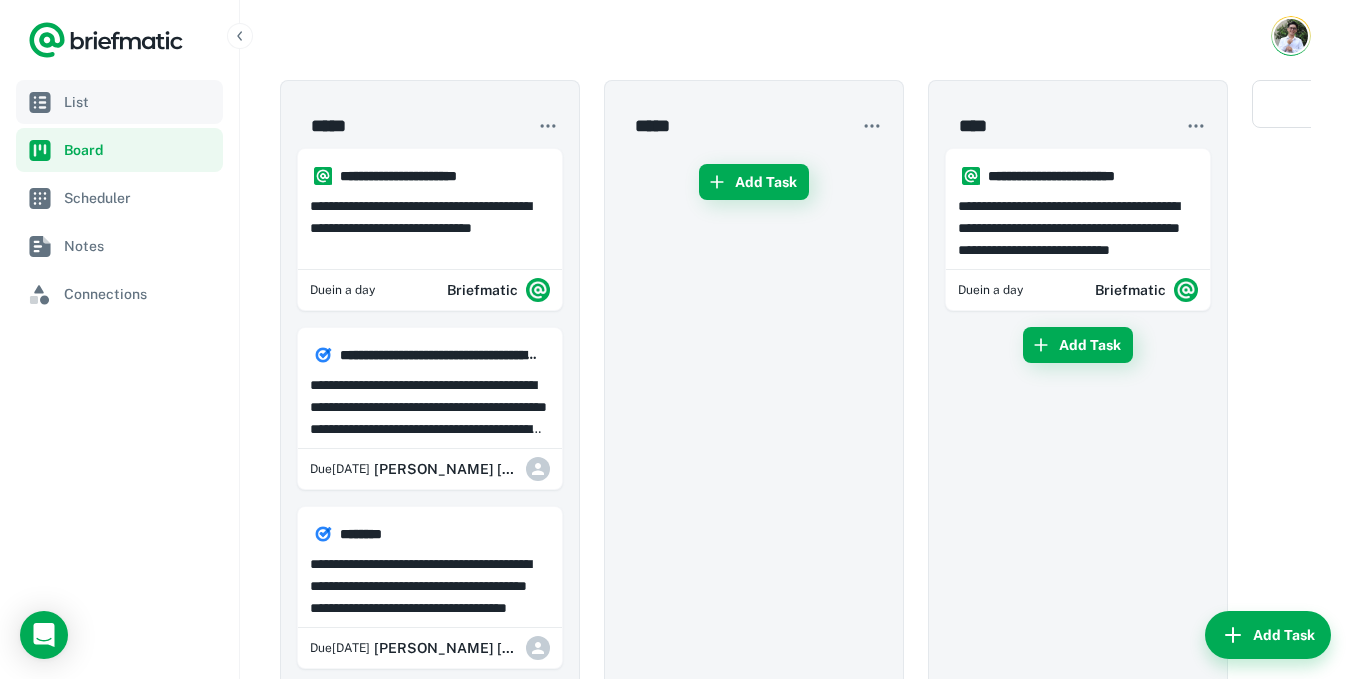 click on "List" at bounding box center (139, 102) 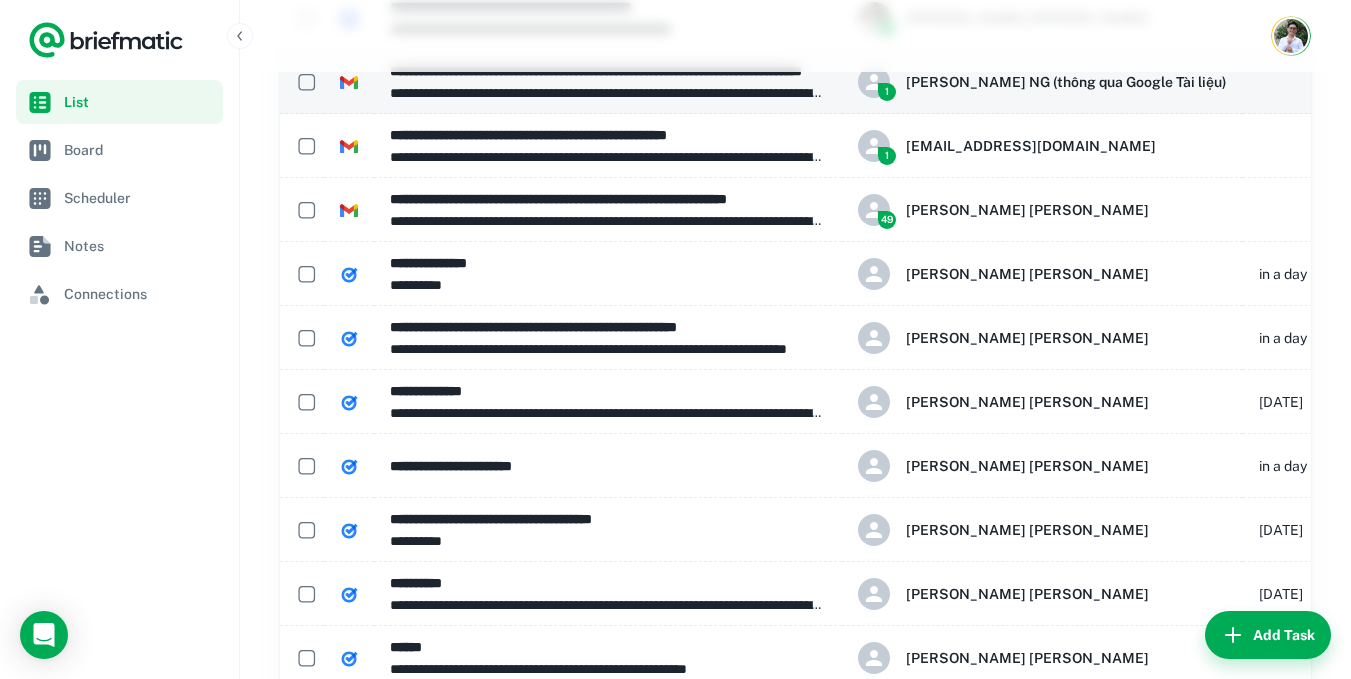 scroll, scrollTop: 0, scrollLeft: 0, axis: both 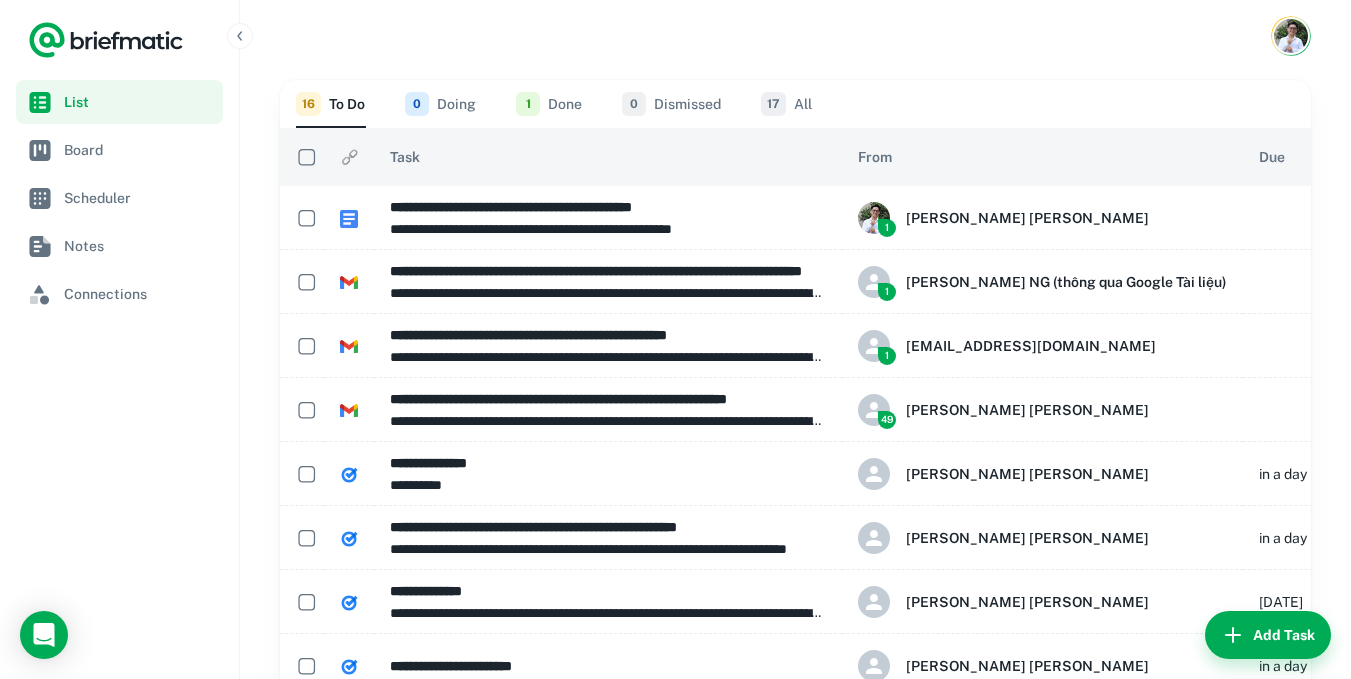 click on "1" at bounding box center (528, 104) 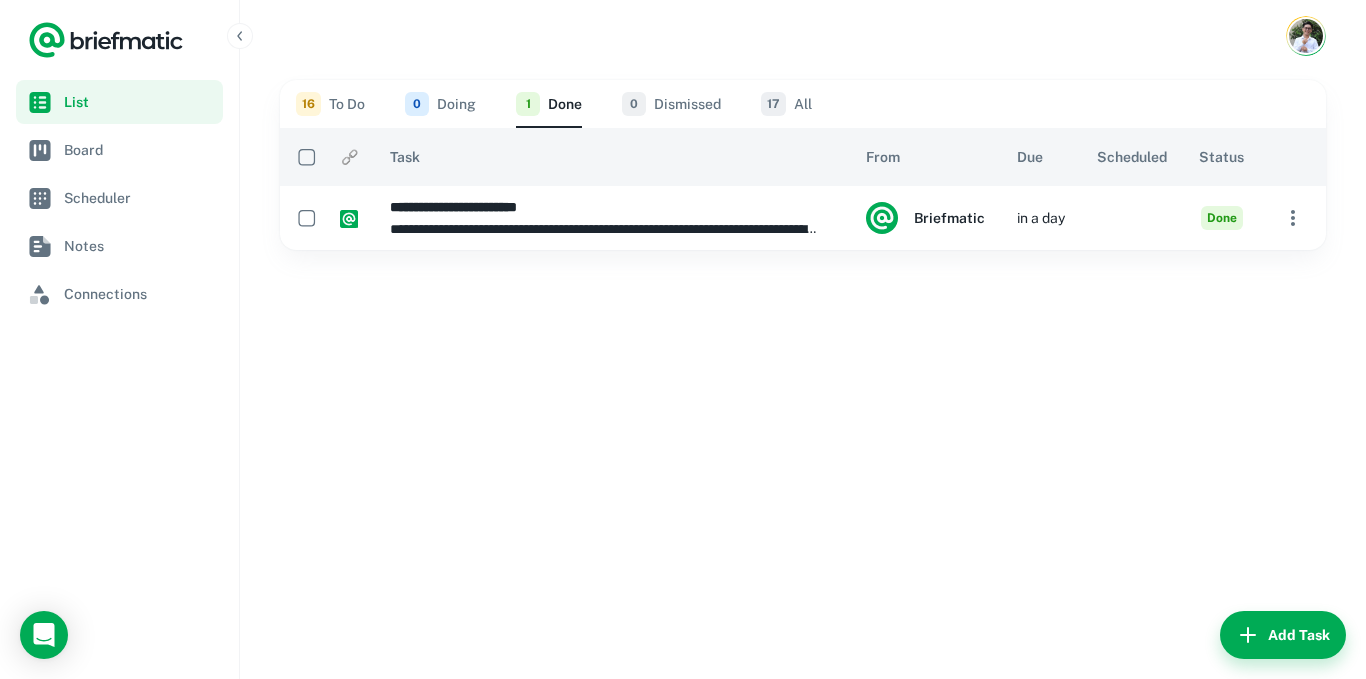click on "0 Doing" at bounding box center (440, 104) 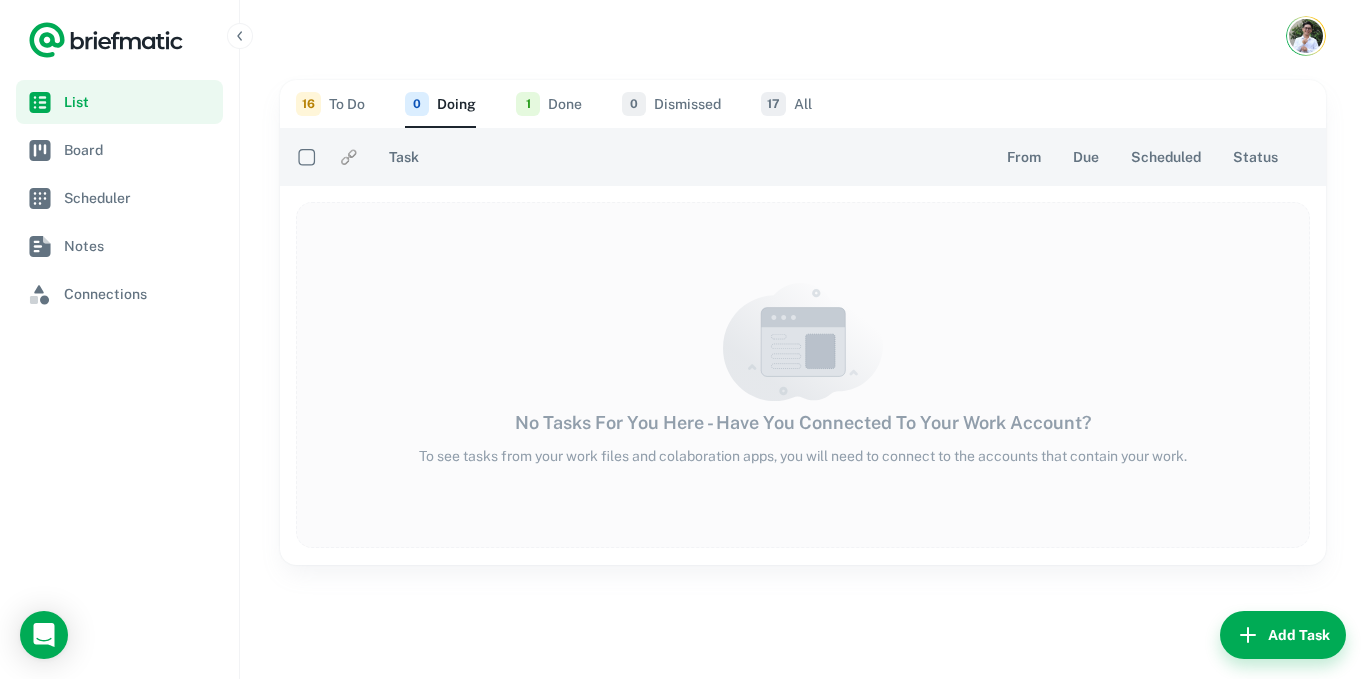 click on "No Tasks For You Here - Have You Connected To Your Work Account? To see tasks from your work files and colaboration apps, you will need to connect to the accounts that contain your work." at bounding box center (803, 374) 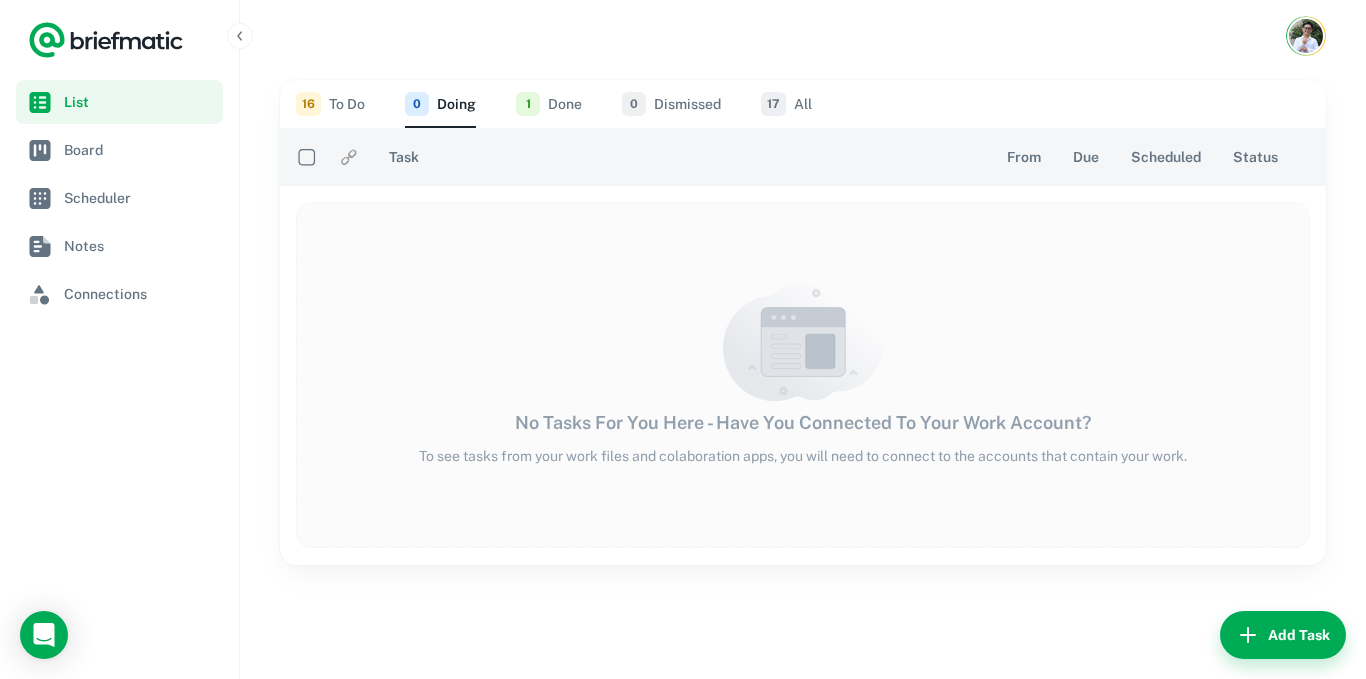 click on "16 To Do" at bounding box center [330, 104] 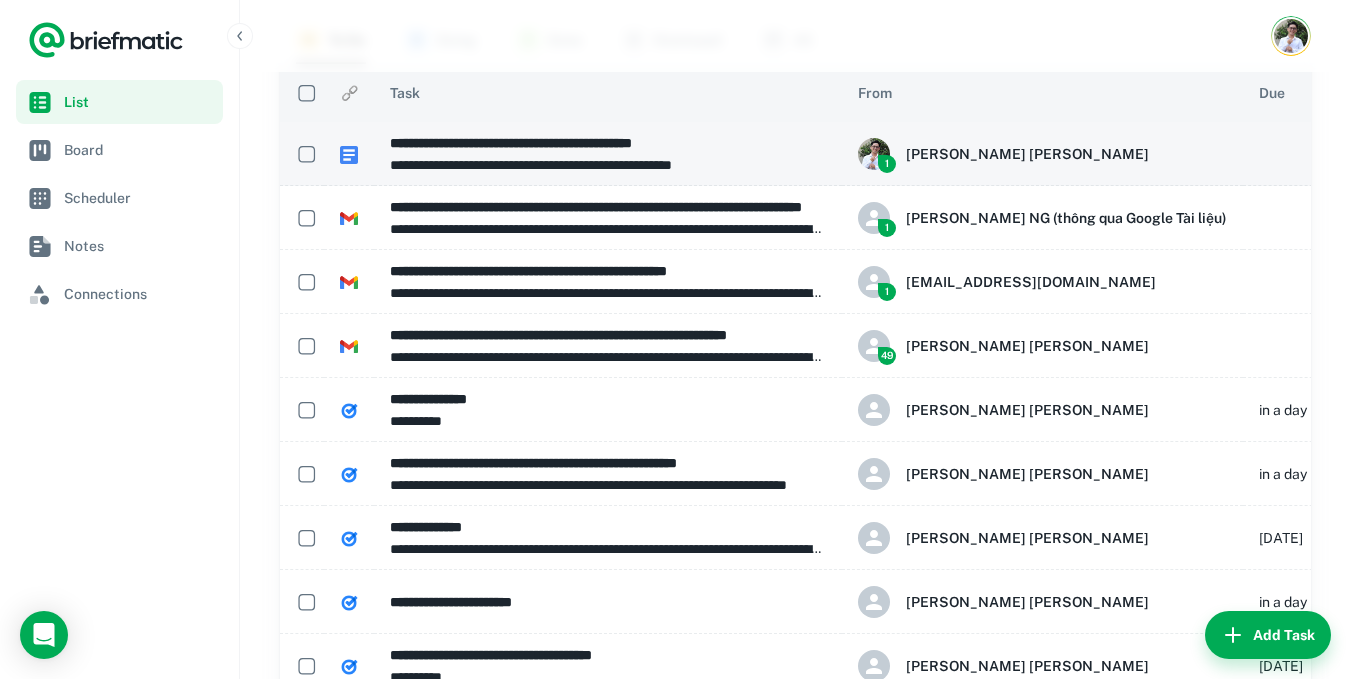 scroll, scrollTop: 100, scrollLeft: 0, axis: vertical 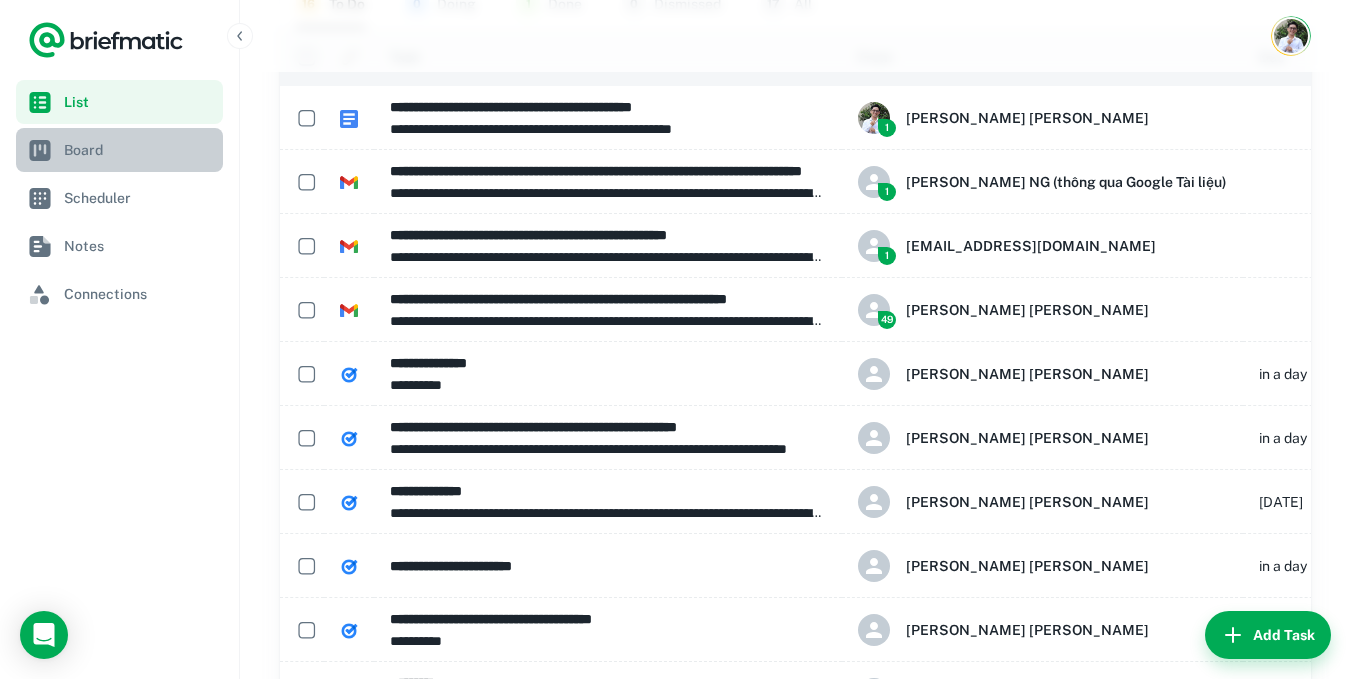 click on "Board" at bounding box center [139, 150] 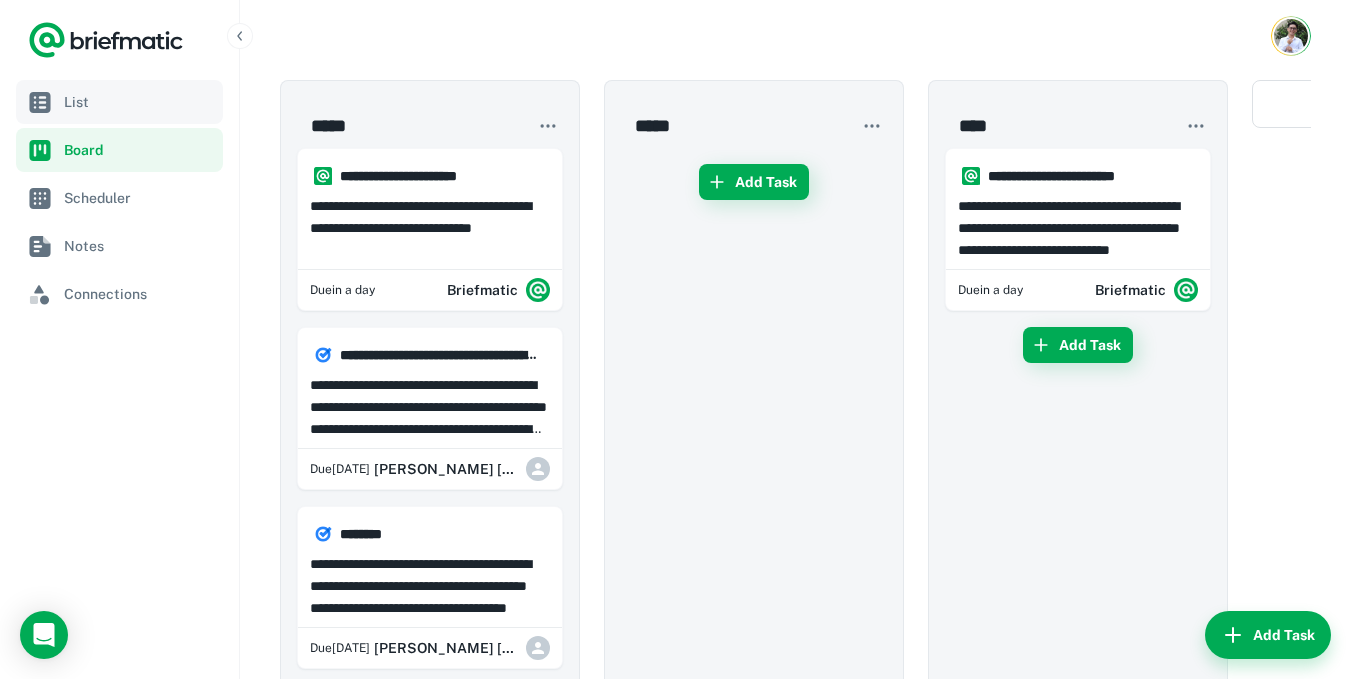 click on "List" at bounding box center [139, 102] 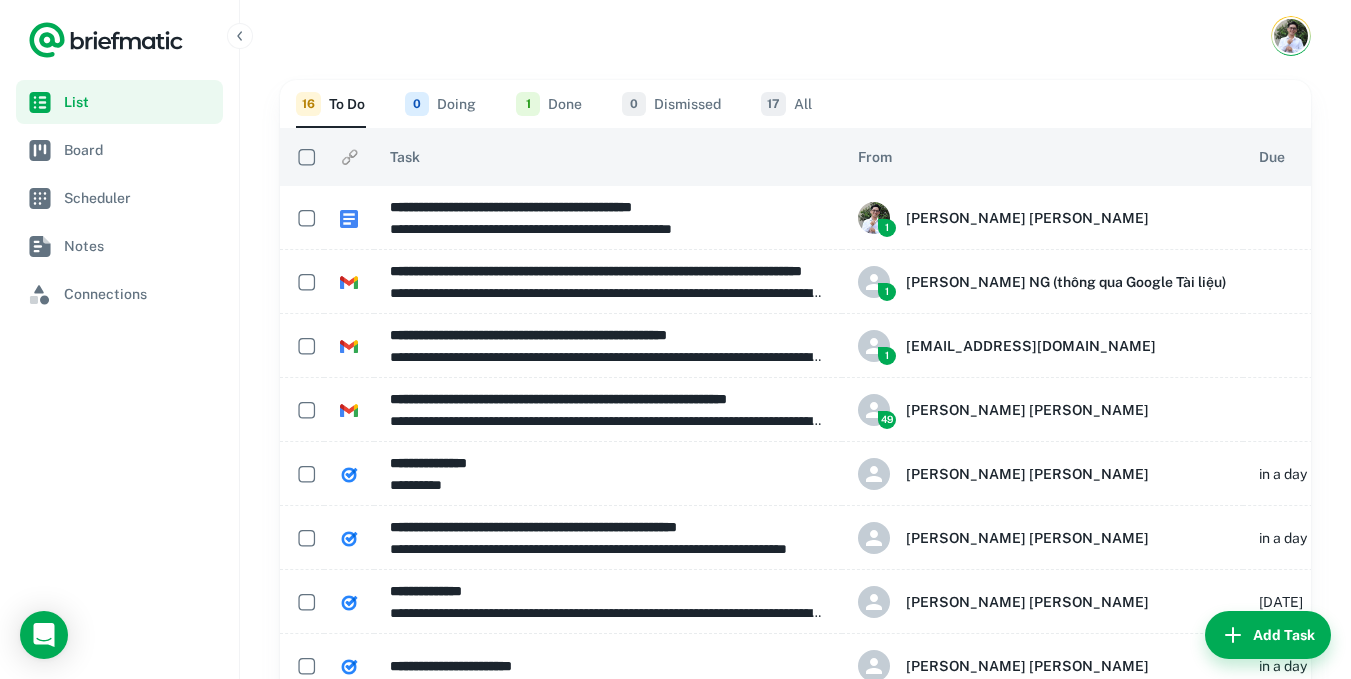 click on "Scheduled" at bounding box center [1374, 157] 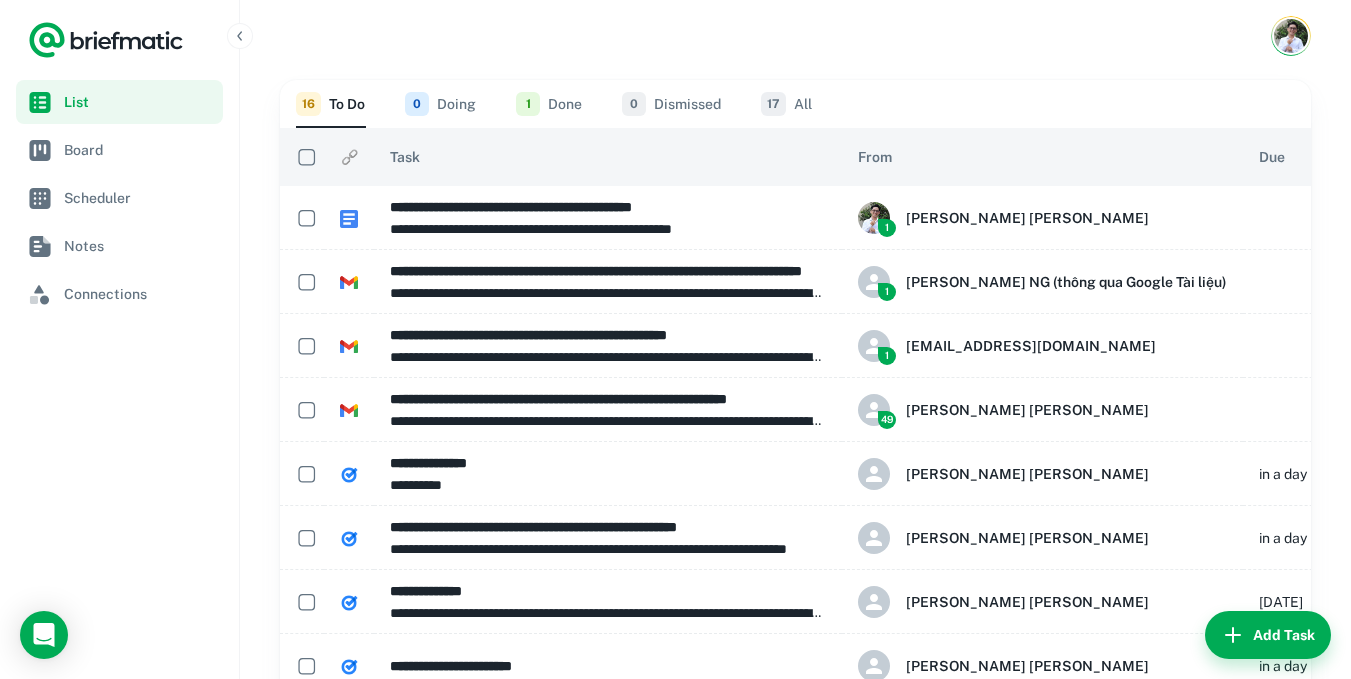 click on "Scheduled" at bounding box center [1374, 157] 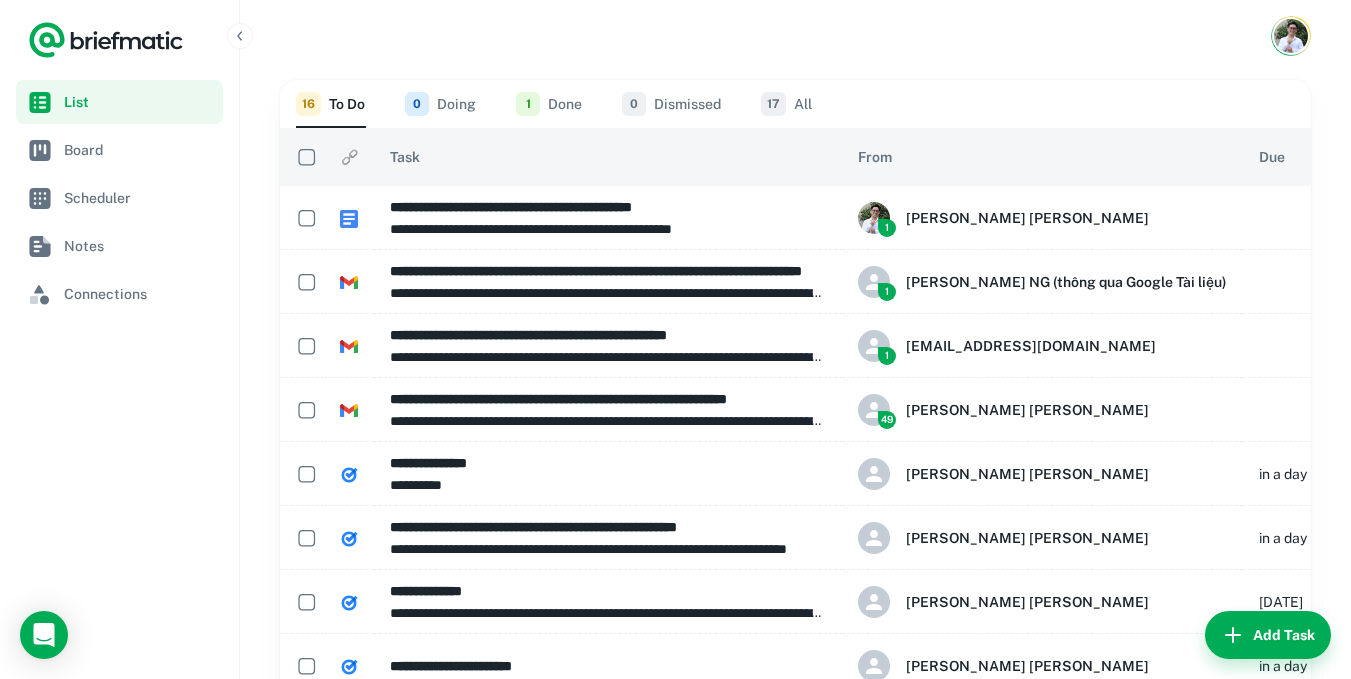 click on "Scheduled" at bounding box center [1374, 157] 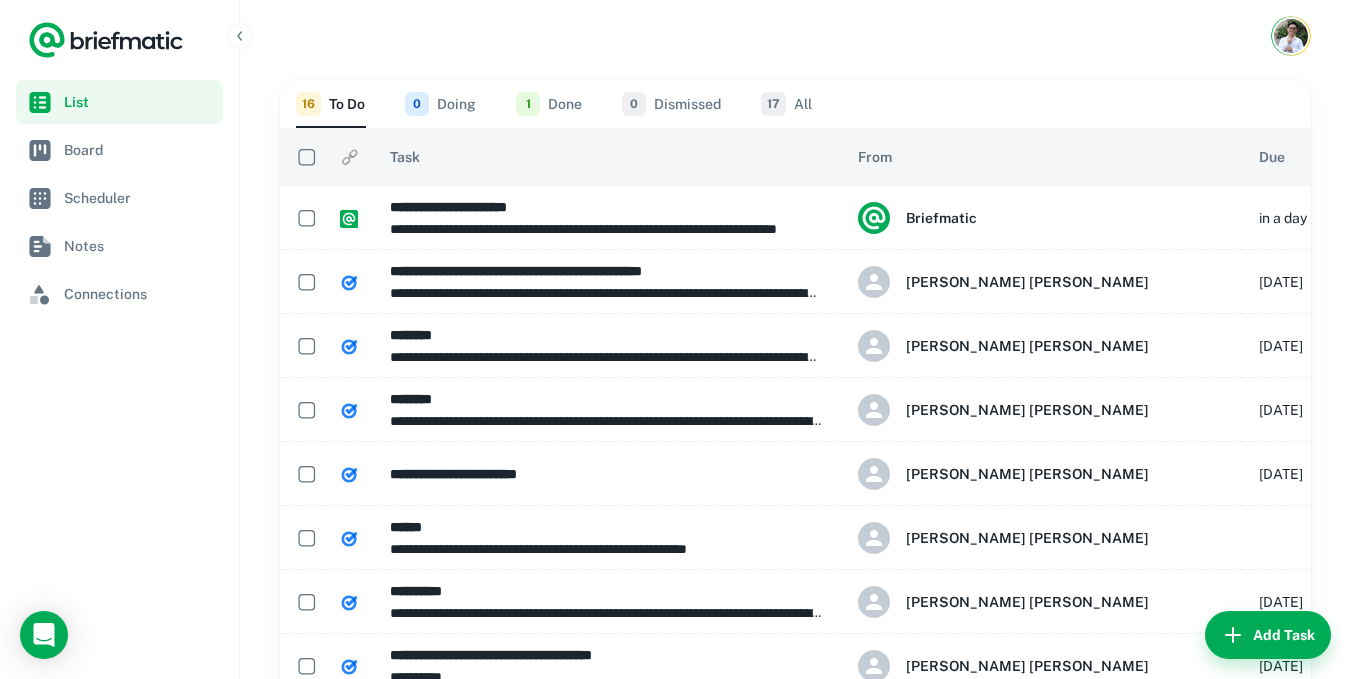 click on "Scheduled sorted ascending" at bounding box center [1387, 157] 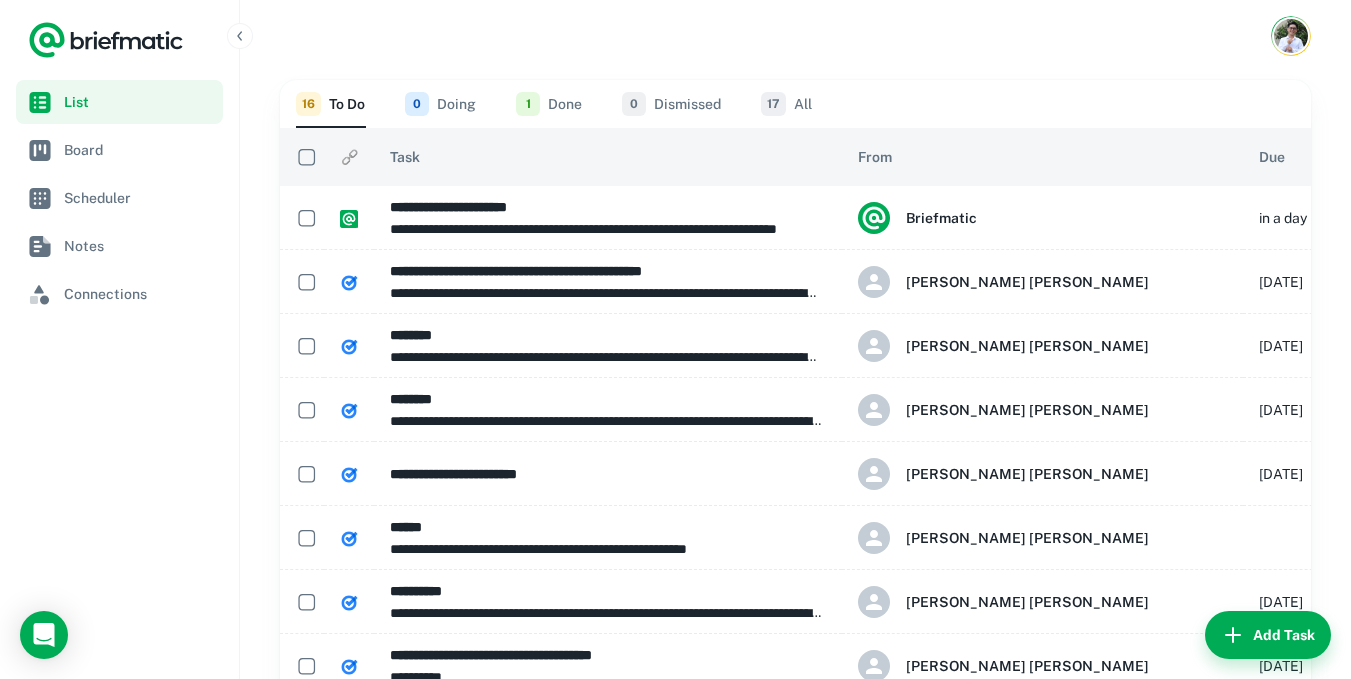 click on "Task" at bounding box center [405, 157] 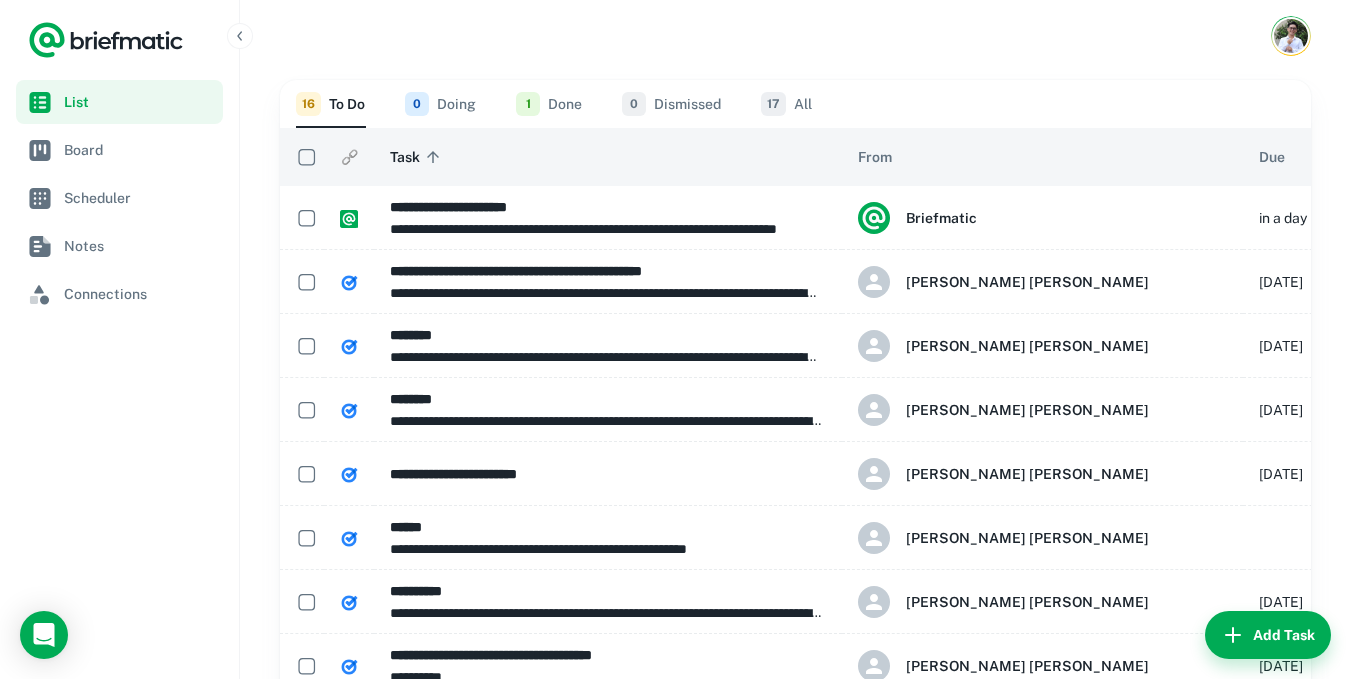 click on "Task sorted ascending" at bounding box center [418, 157] 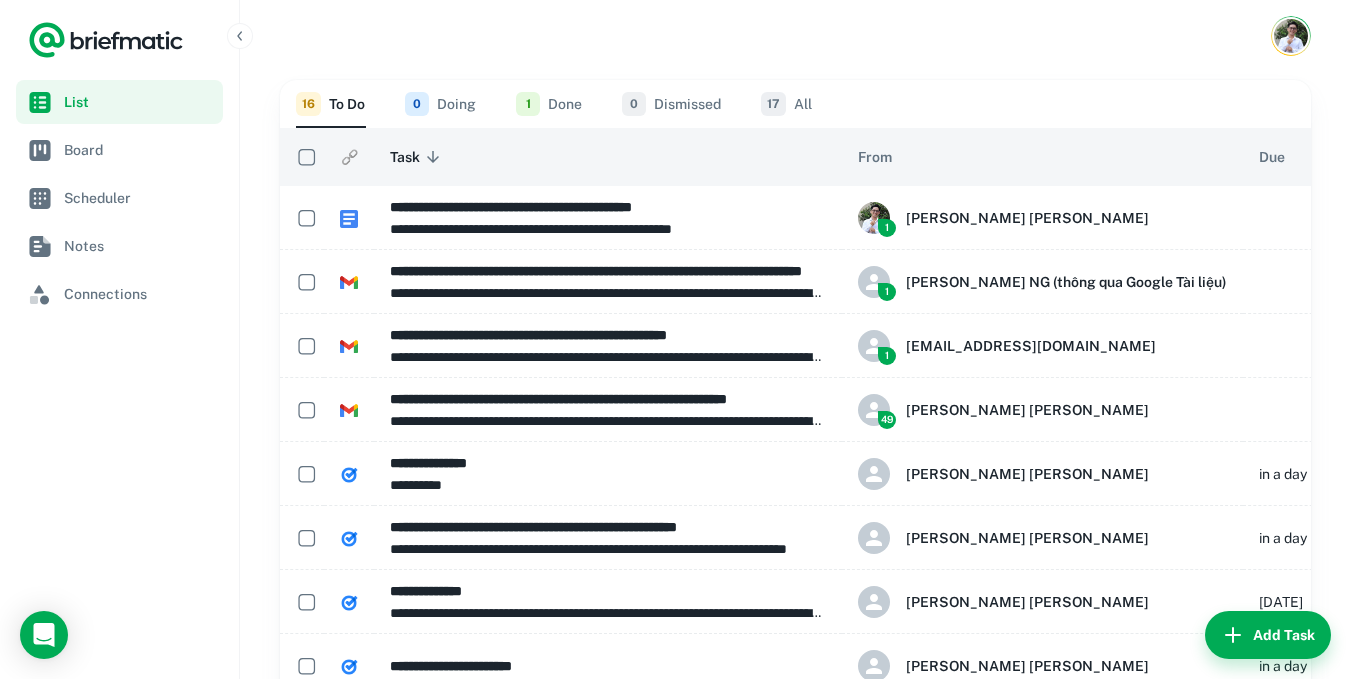 click on "🔗" at bounding box center (349, 157) 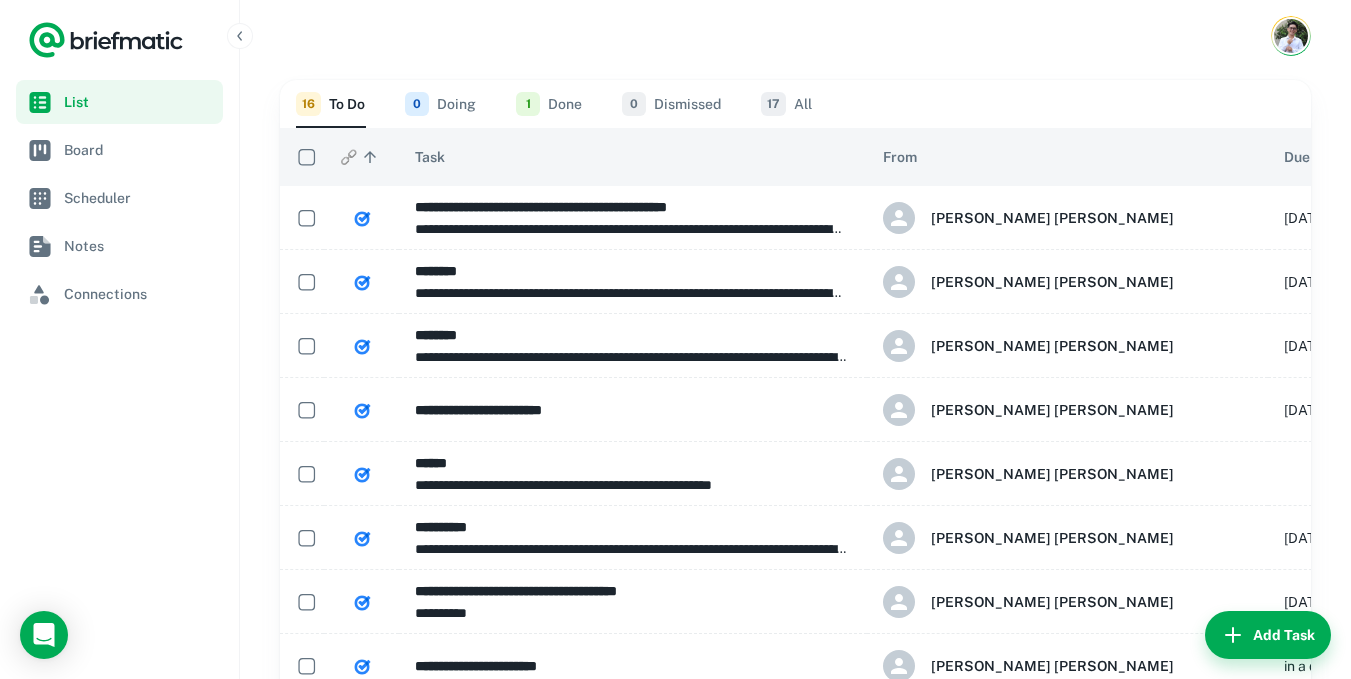 click on "Task" at bounding box center (430, 157) 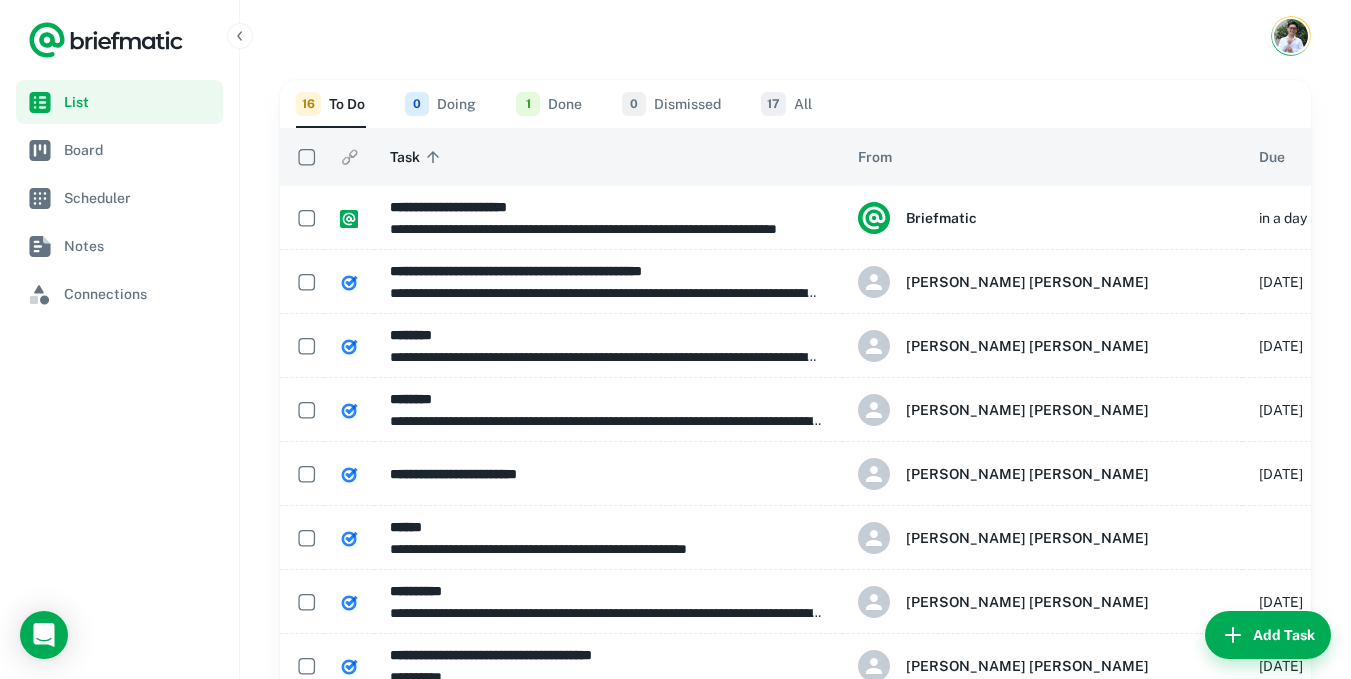 click on "🔗" at bounding box center [349, 157] 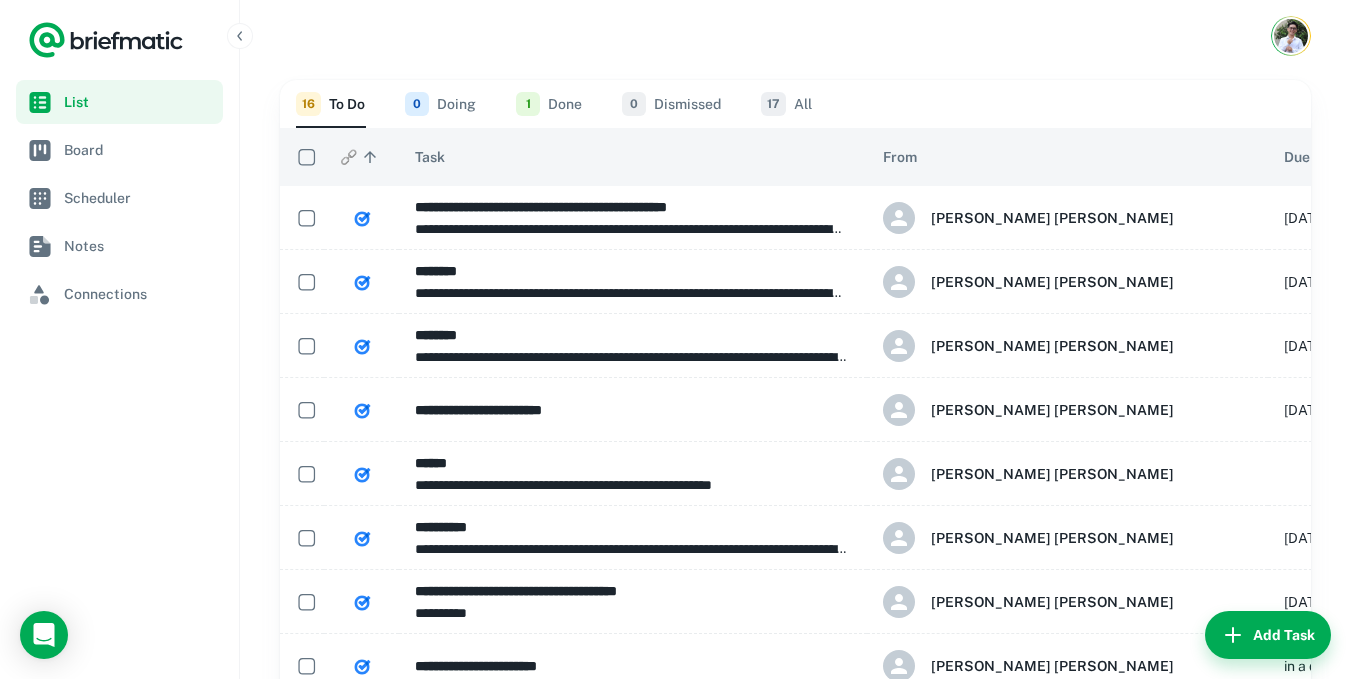 click on "Due" at bounding box center (1297, 157) 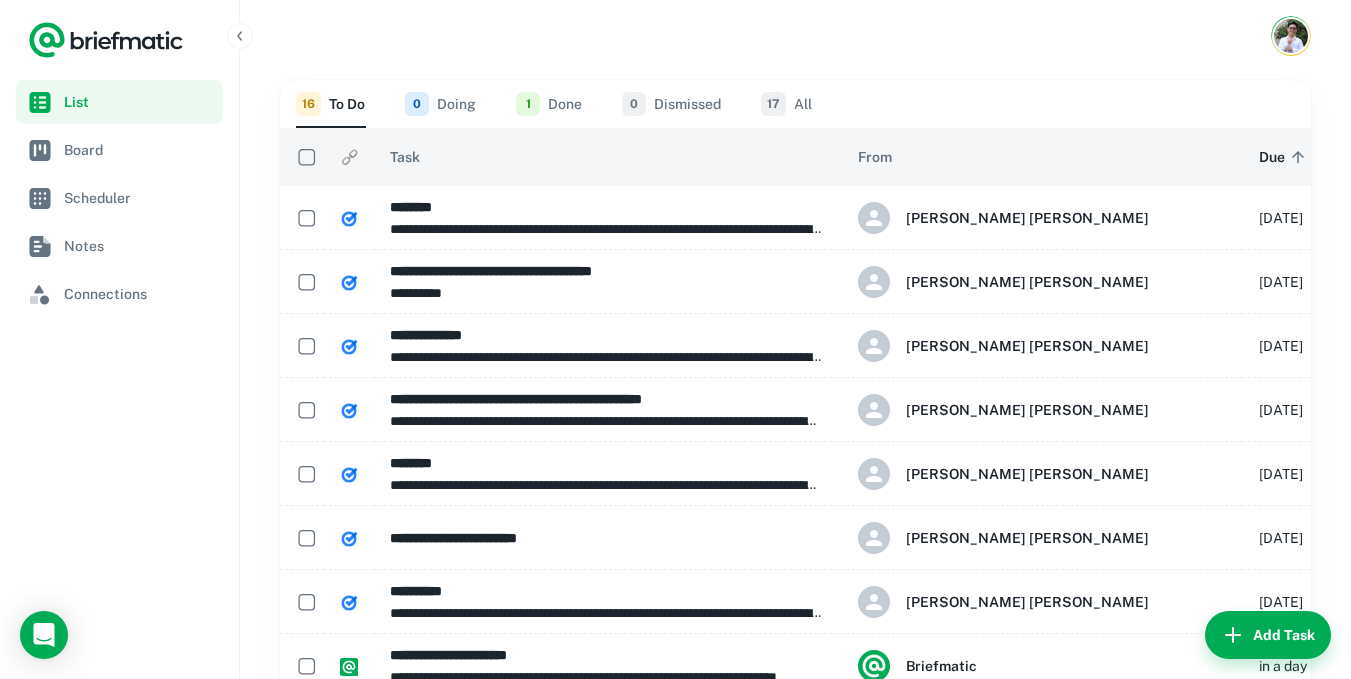 click 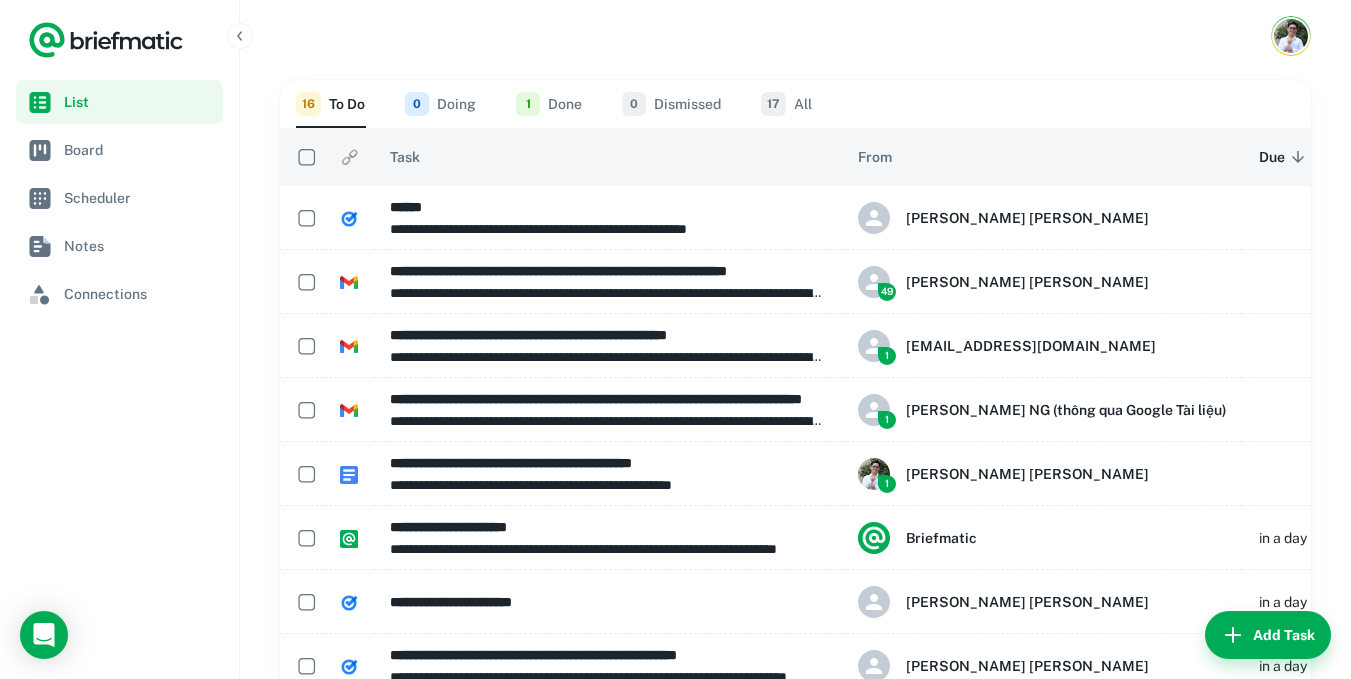 click 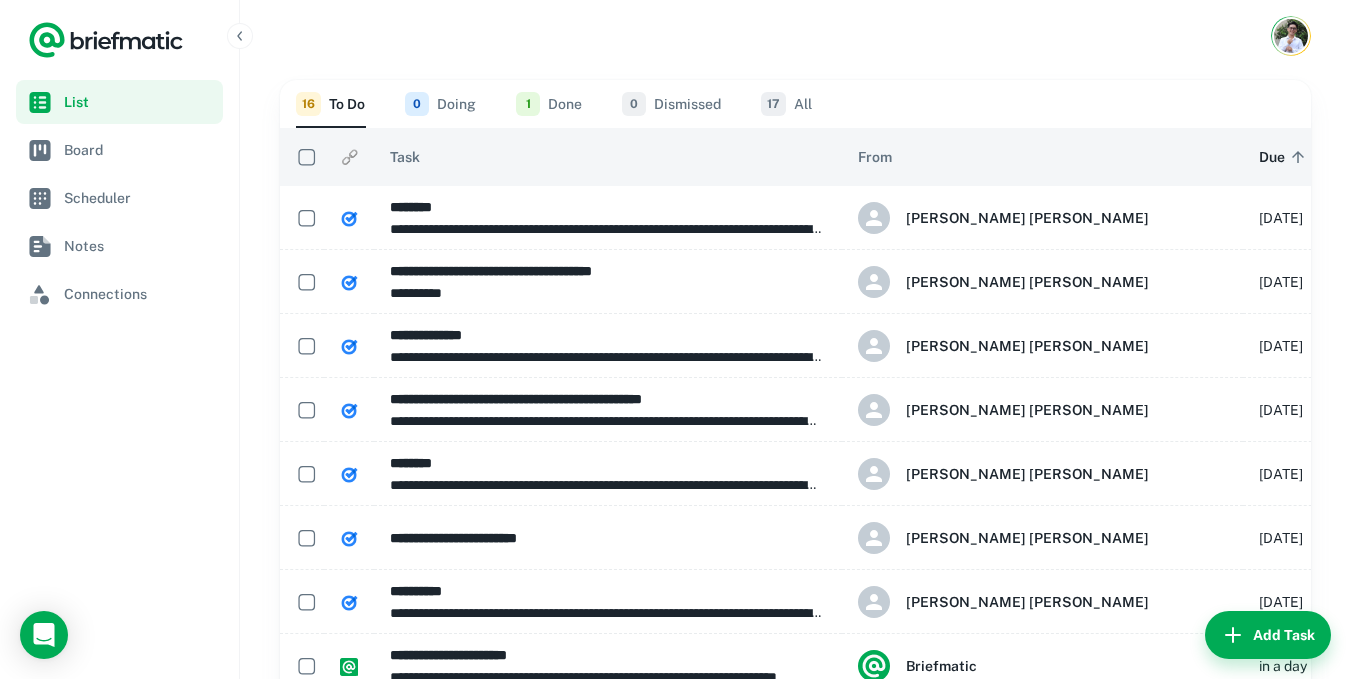 click 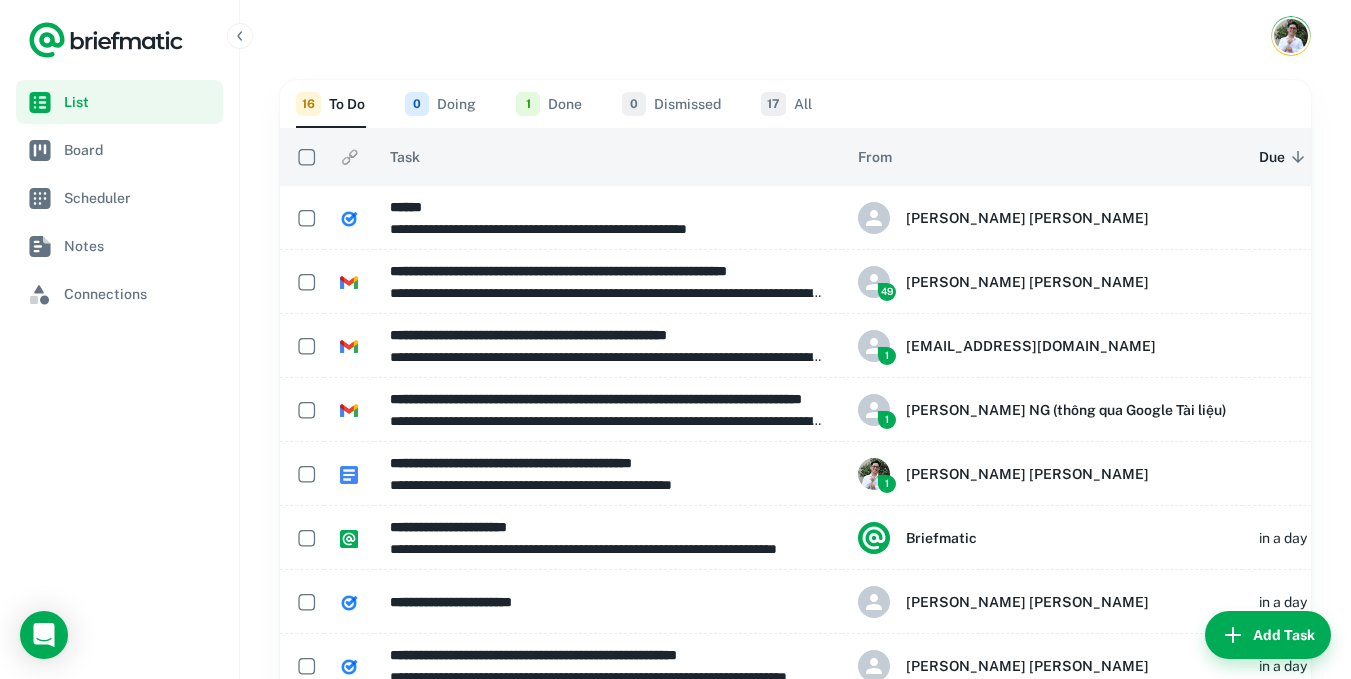 click 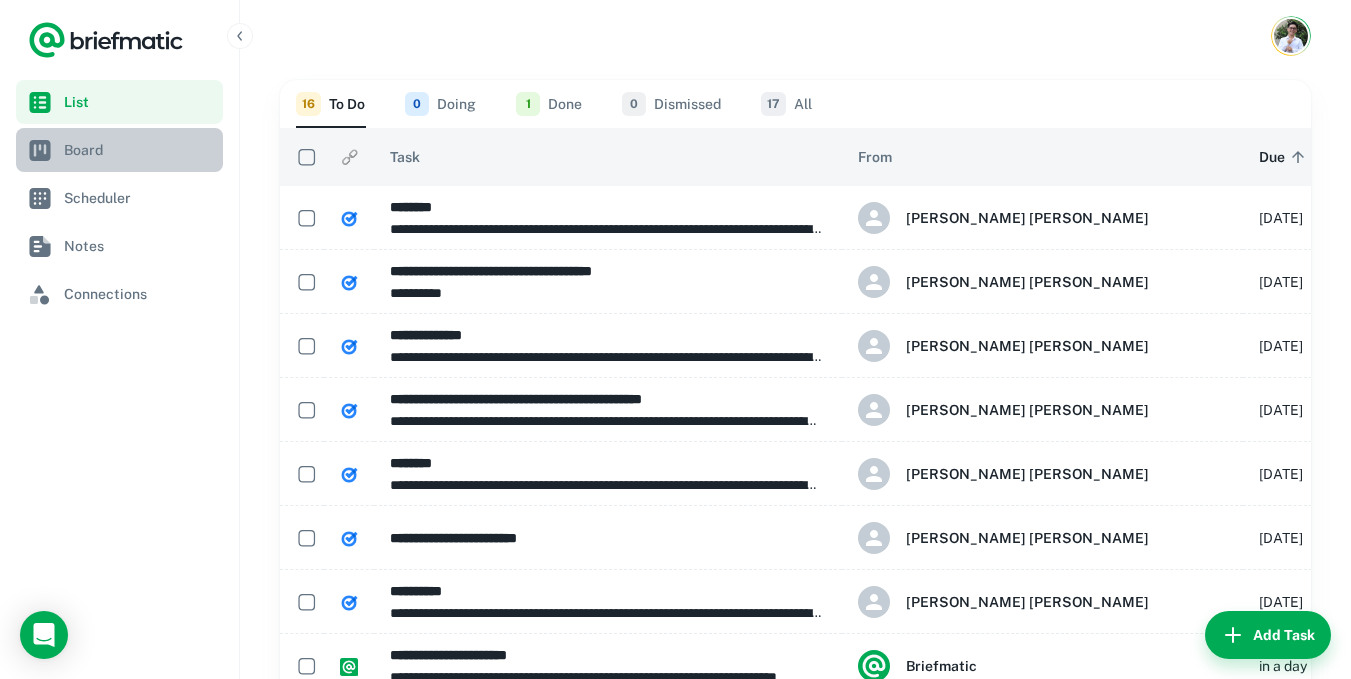 click on "Board" at bounding box center (139, 150) 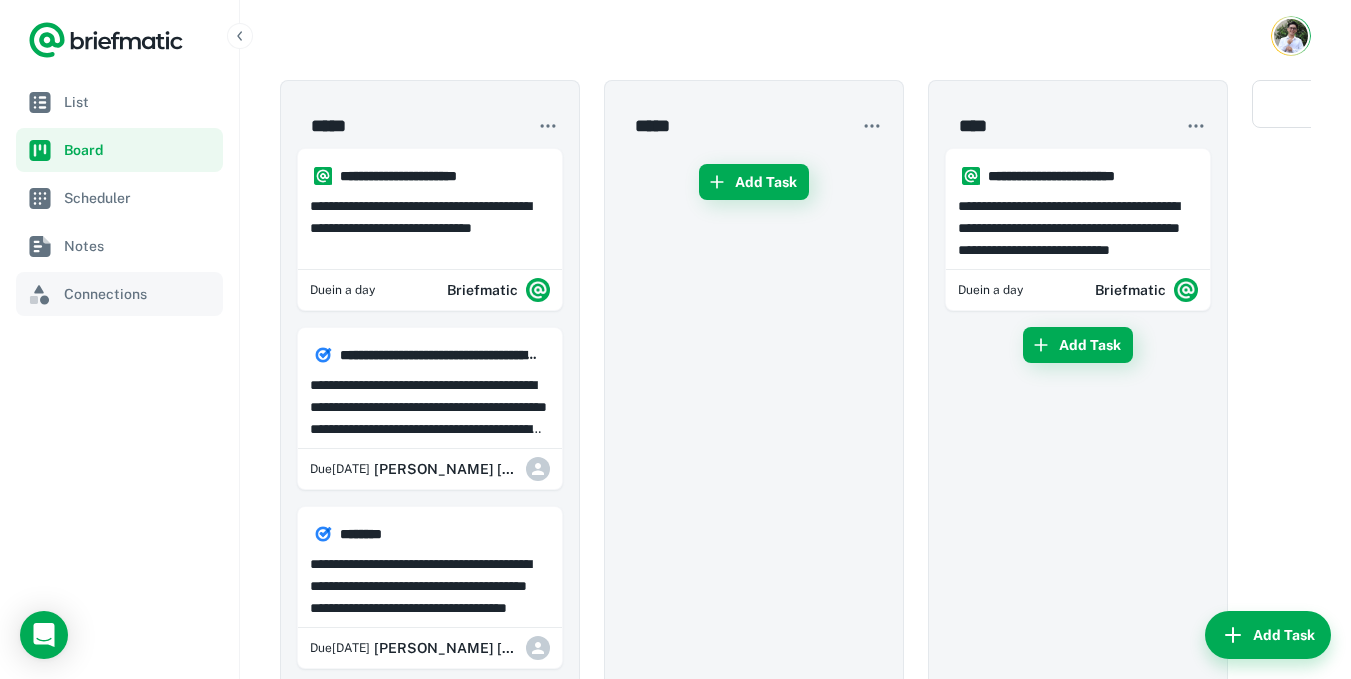 click on "Connections" at bounding box center [139, 294] 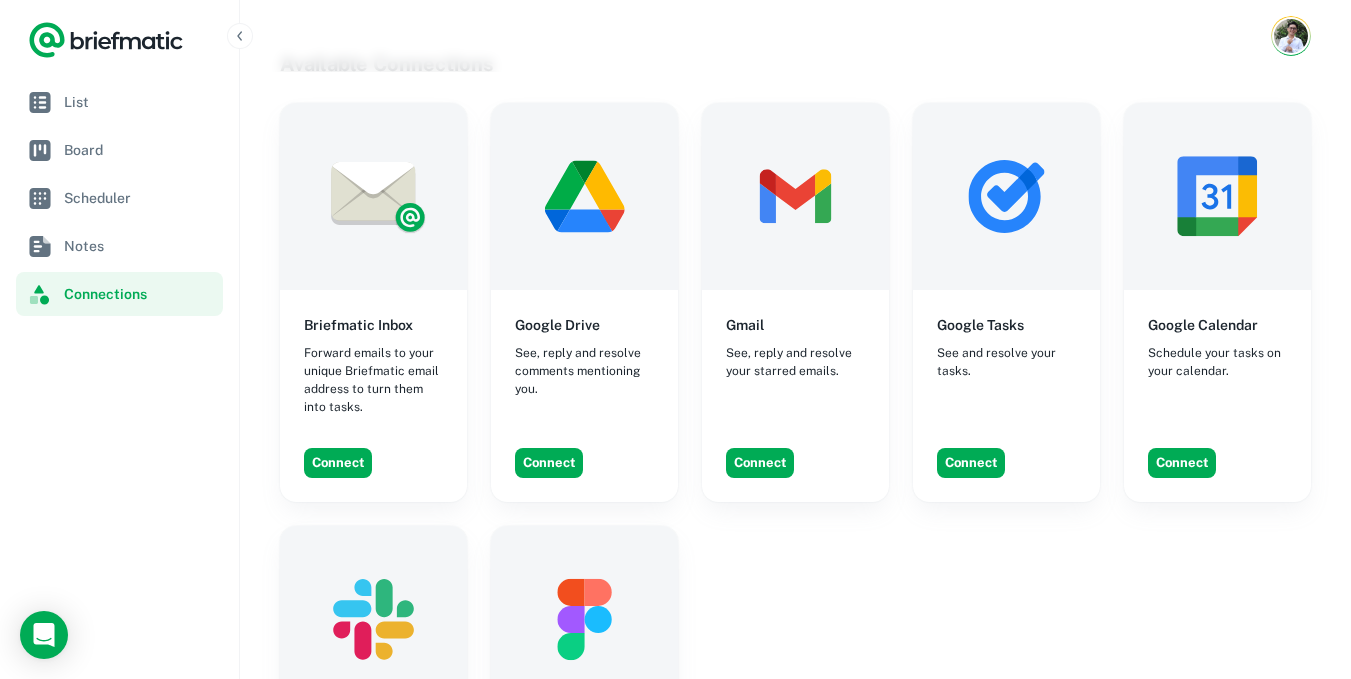 scroll, scrollTop: 600, scrollLeft: 0, axis: vertical 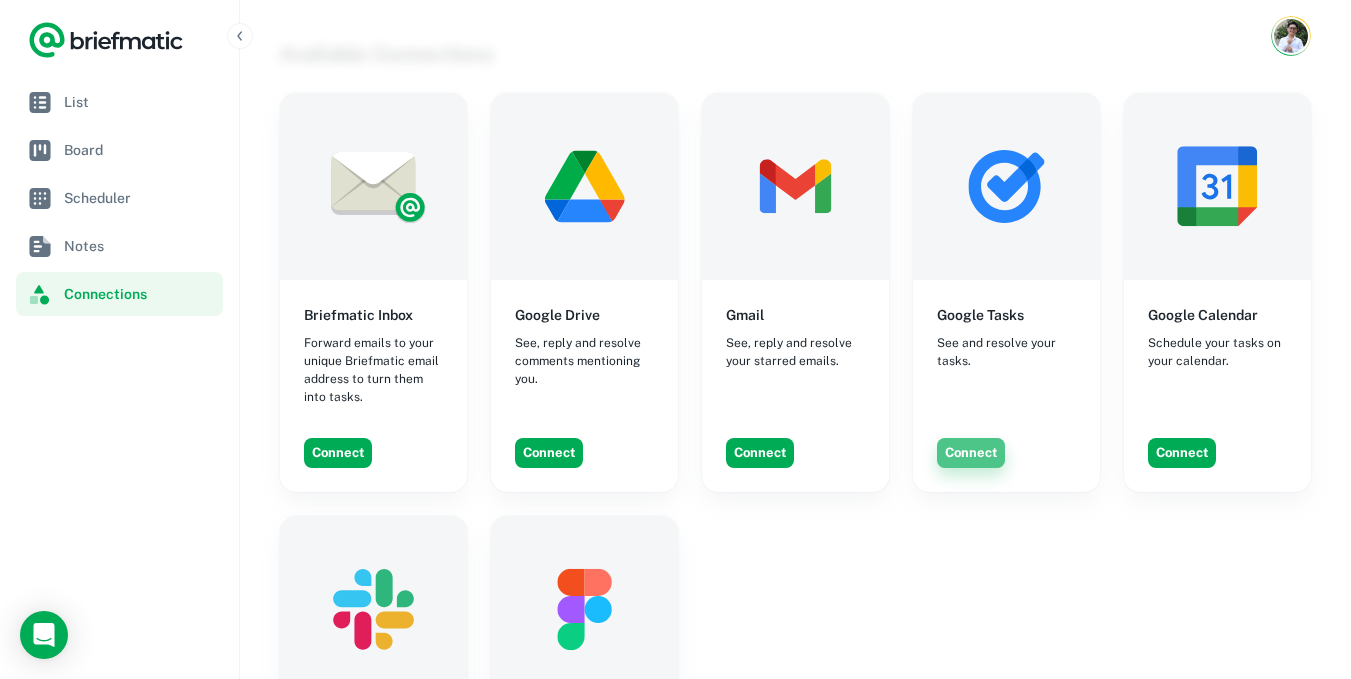 click on "Connect" at bounding box center [971, 453] 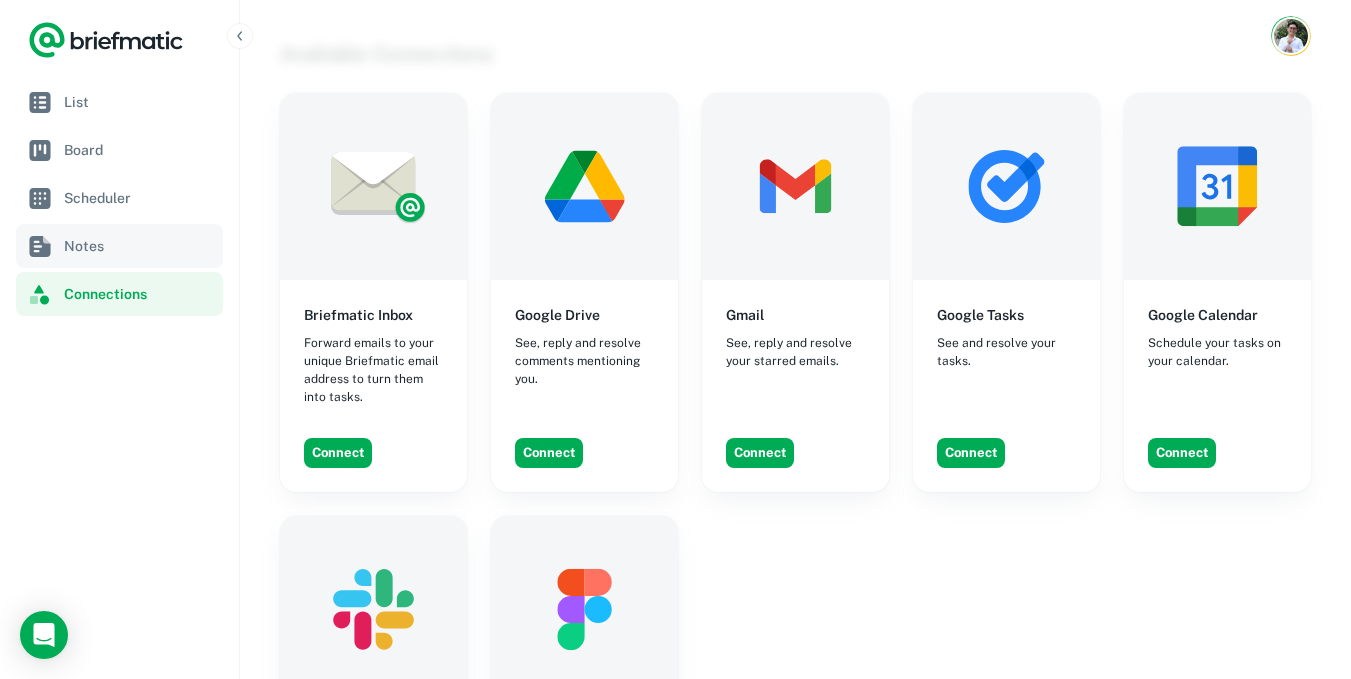 click on "Notes" at bounding box center [139, 246] 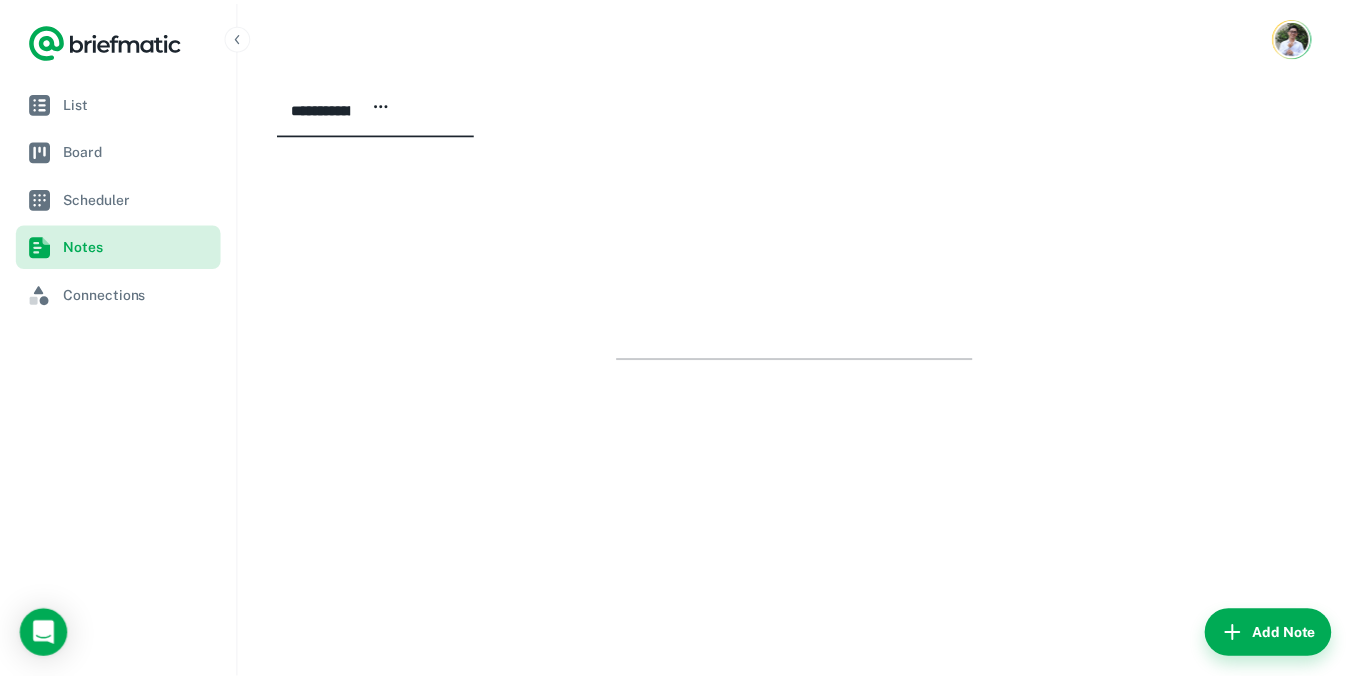 scroll, scrollTop: 0, scrollLeft: 0, axis: both 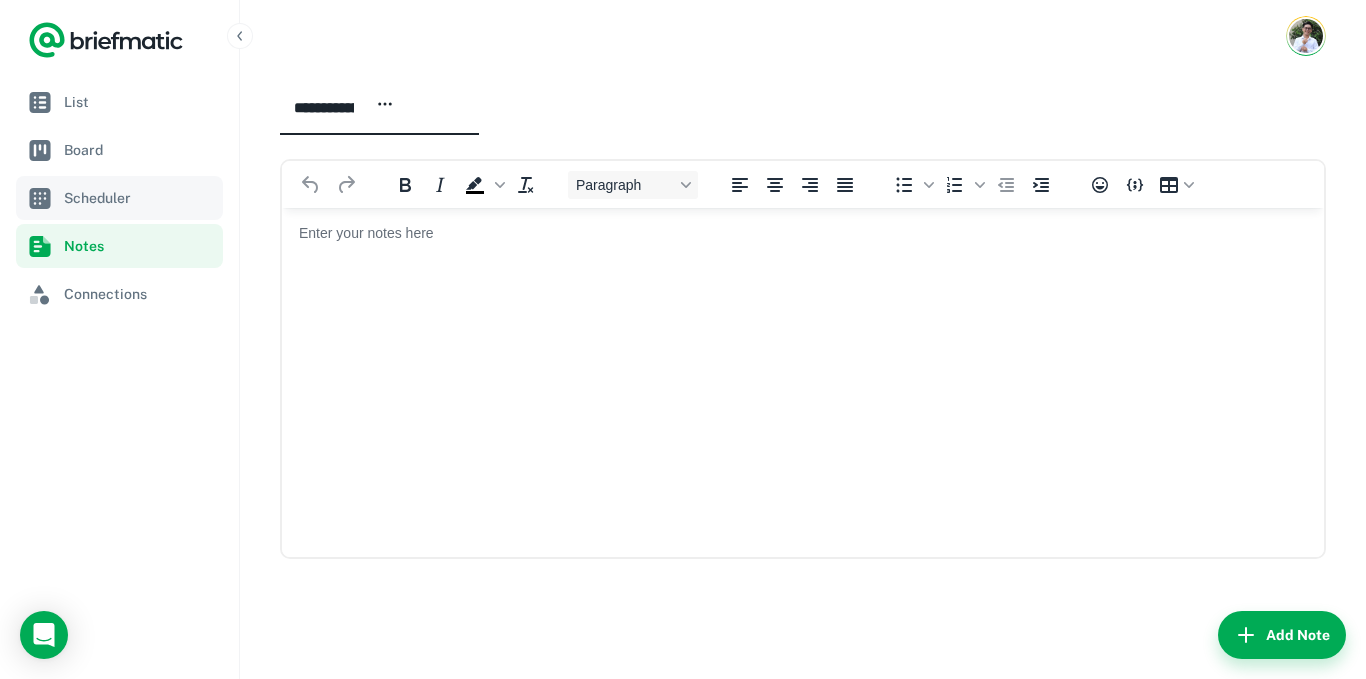 click on "Scheduler" at bounding box center [139, 198] 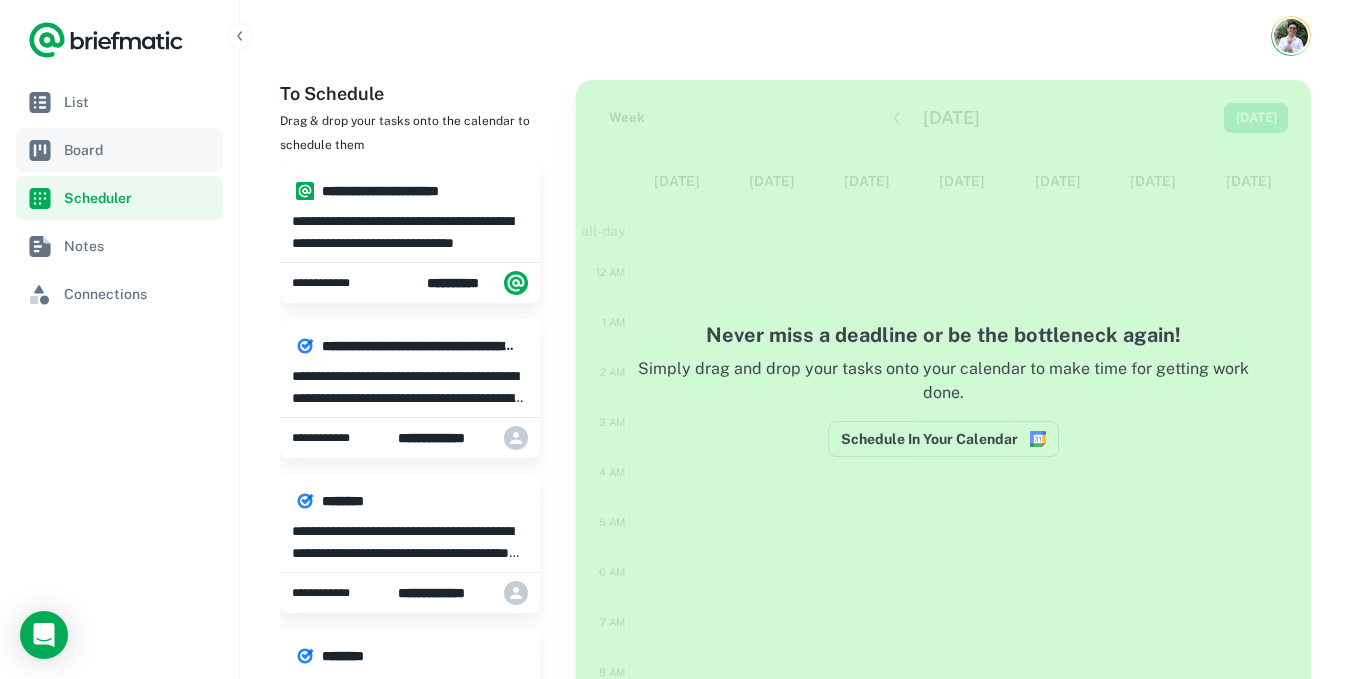 scroll, scrollTop: 301, scrollLeft: 0, axis: vertical 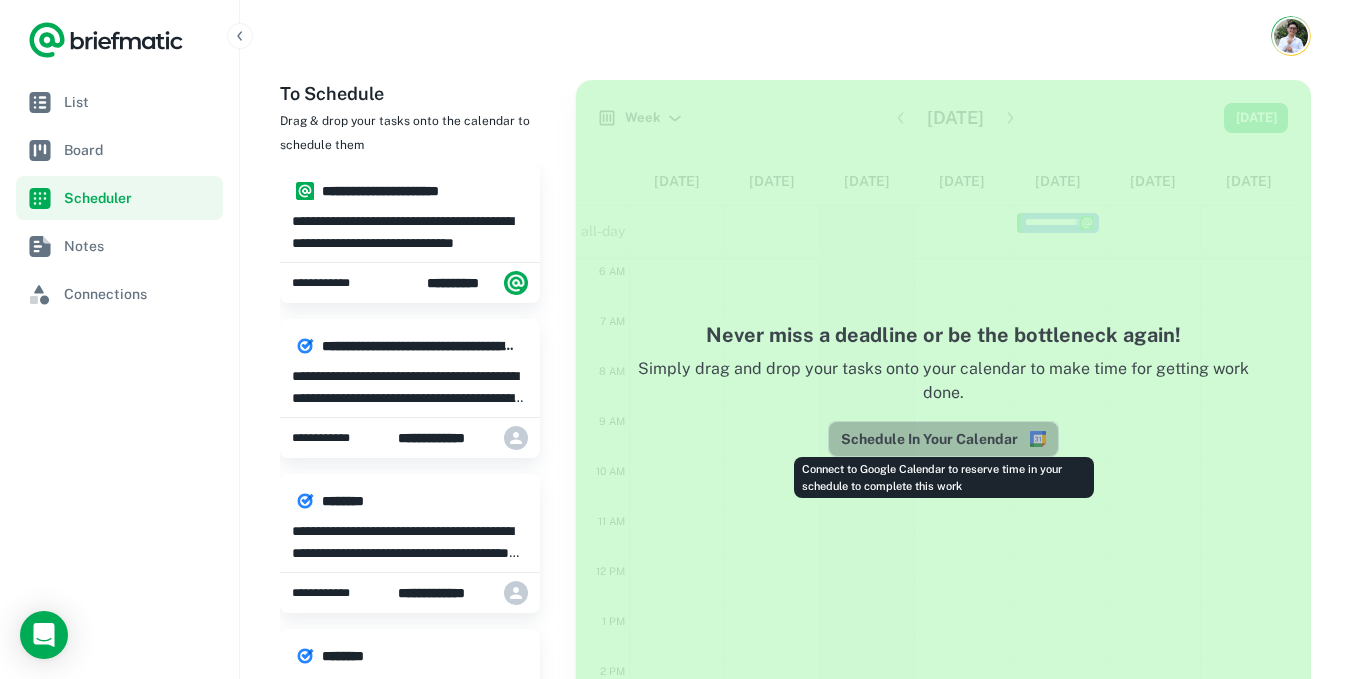 click on "Schedule In Your Calendar" at bounding box center (943, 439) 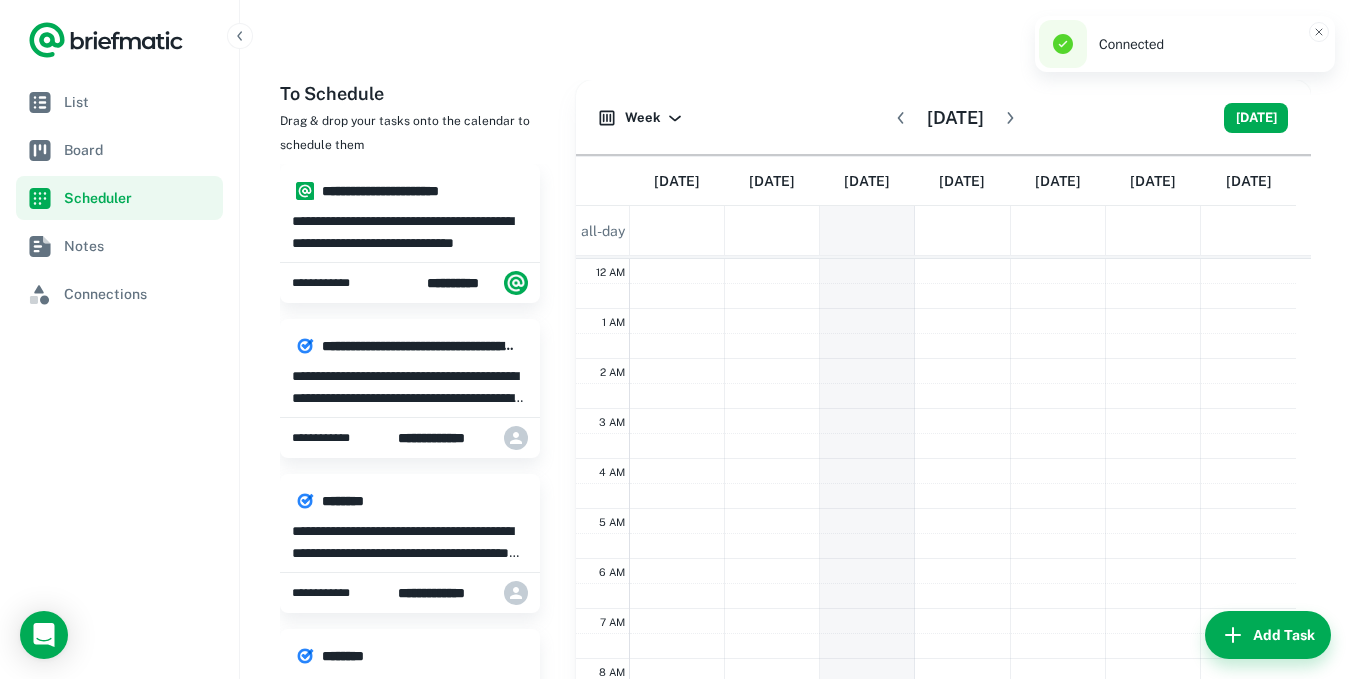 scroll, scrollTop: 301, scrollLeft: 0, axis: vertical 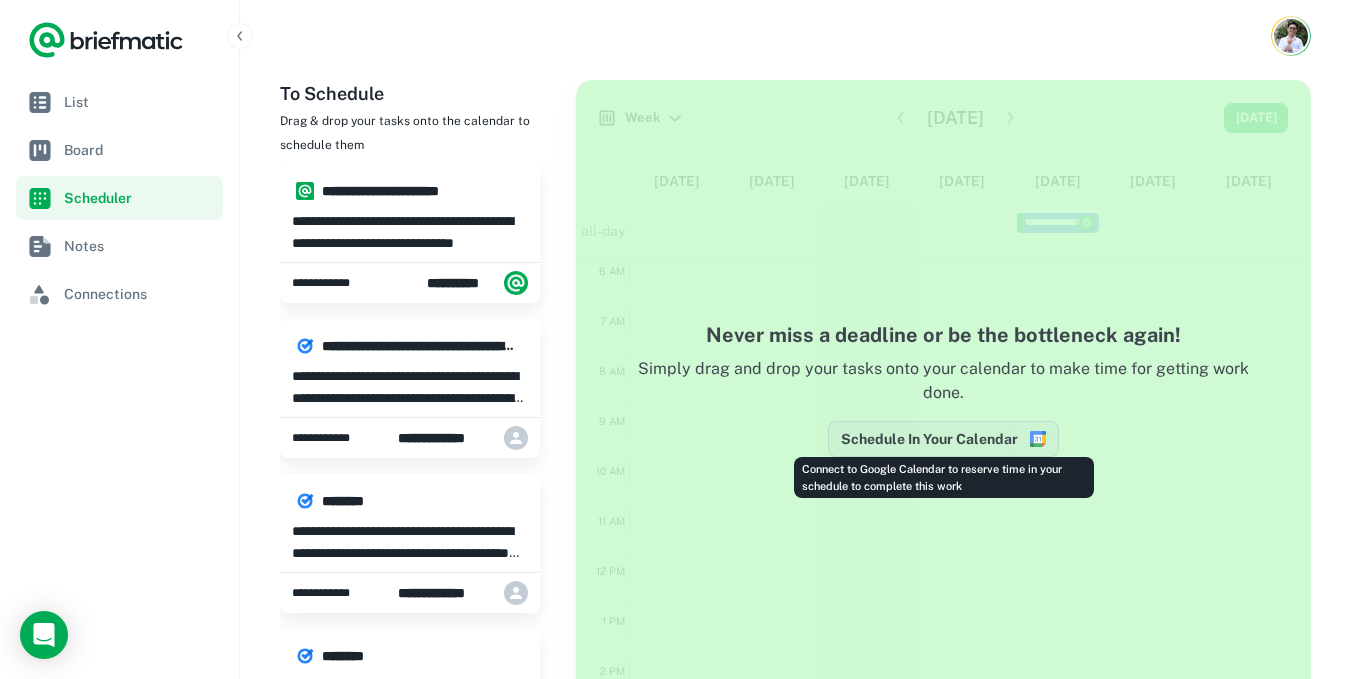 click on "Schedule In Your Calendar" at bounding box center (943, 439) 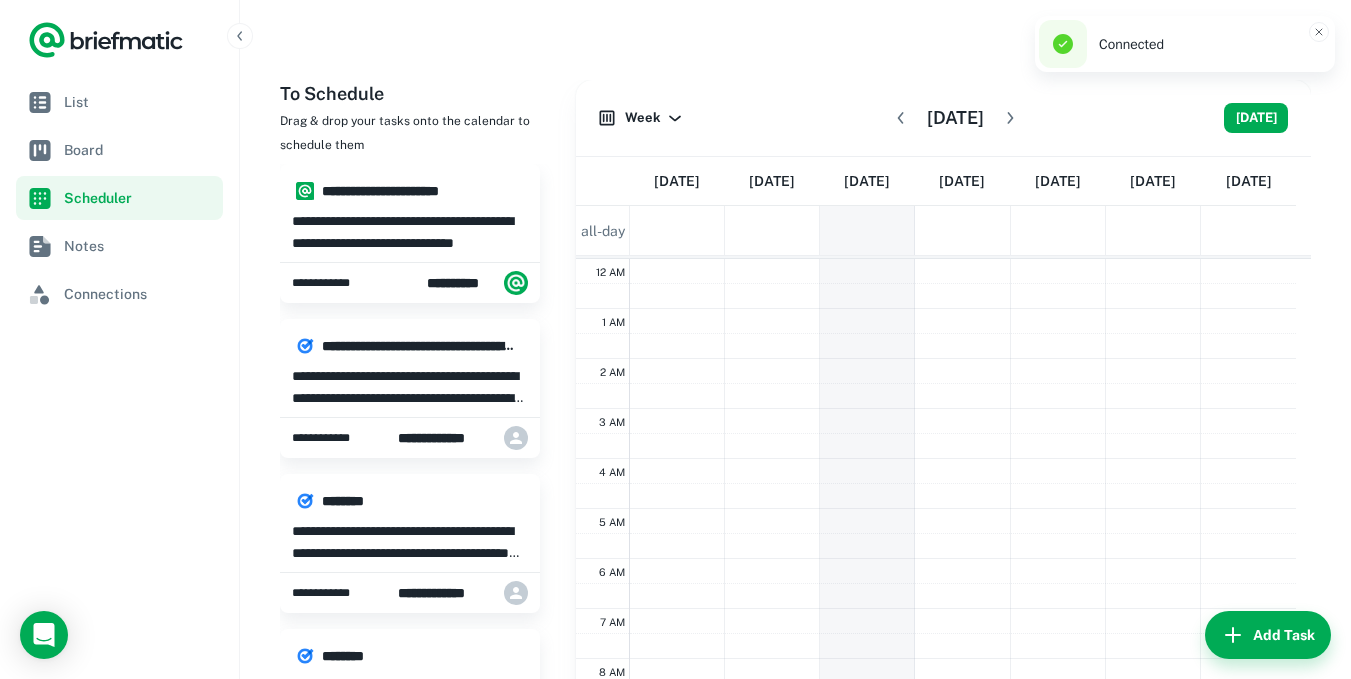 scroll, scrollTop: 301, scrollLeft: 0, axis: vertical 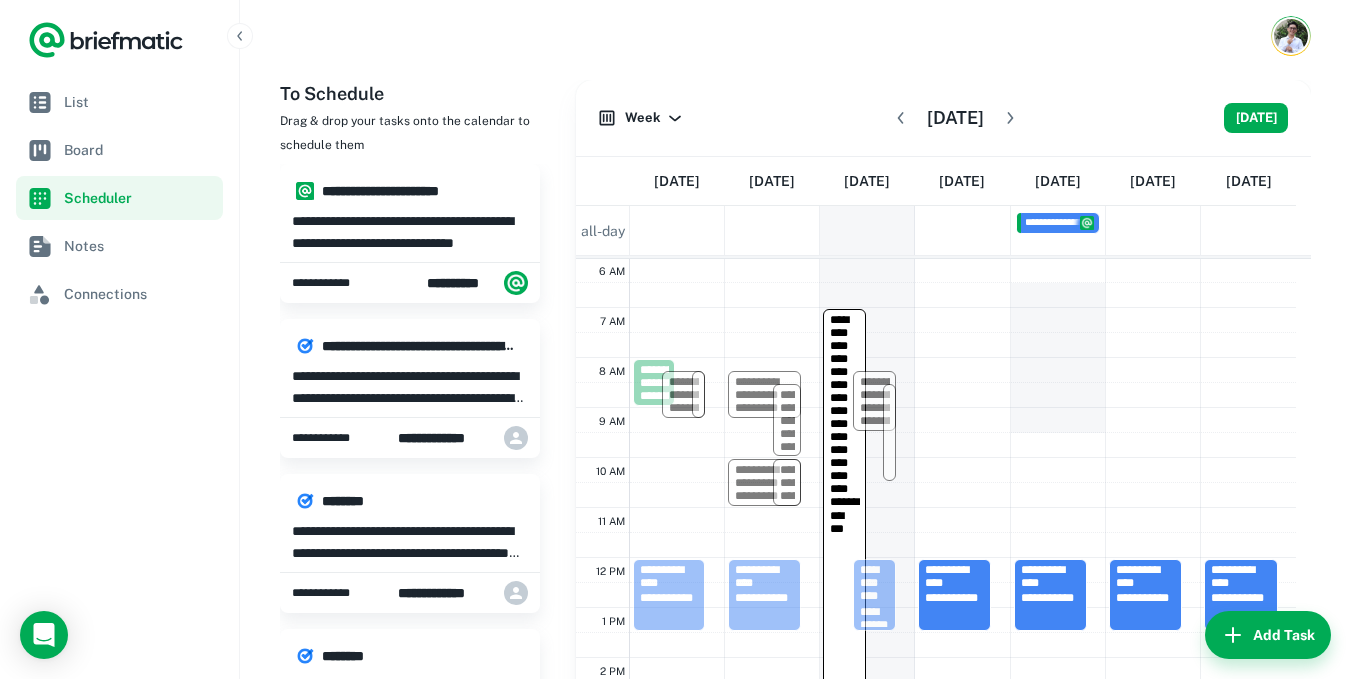 drag, startPoint x: 1038, startPoint y: 288, endPoint x: 1043, endPoint y: 409, distance: 121.103264 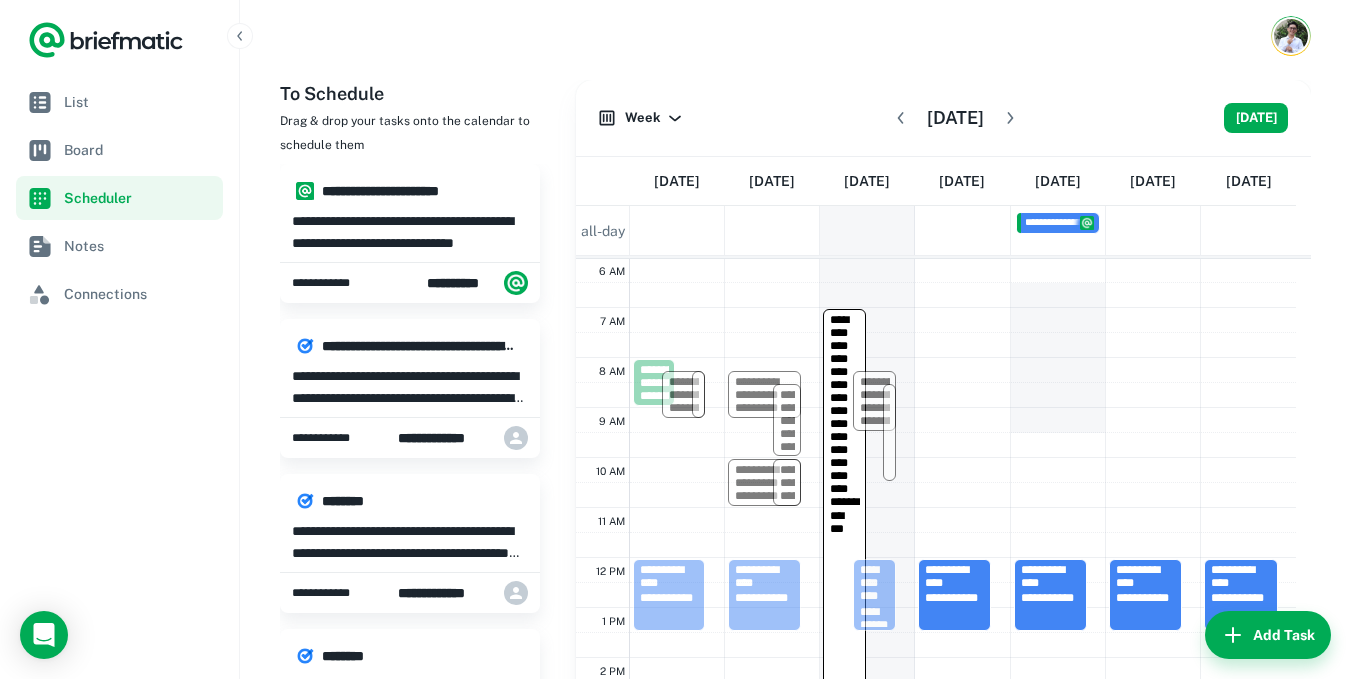 click on "**********" at bounding box center (936, 557) 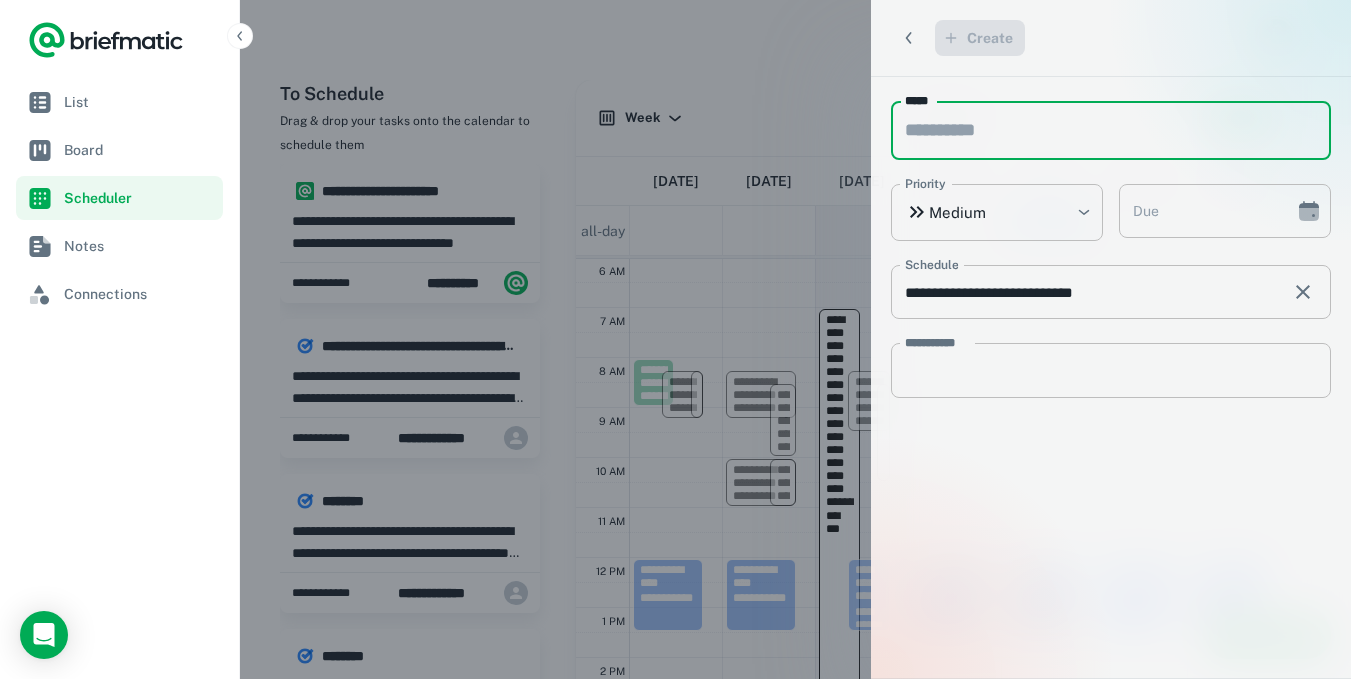 click on "*****" at bounding box center (1111, 130) 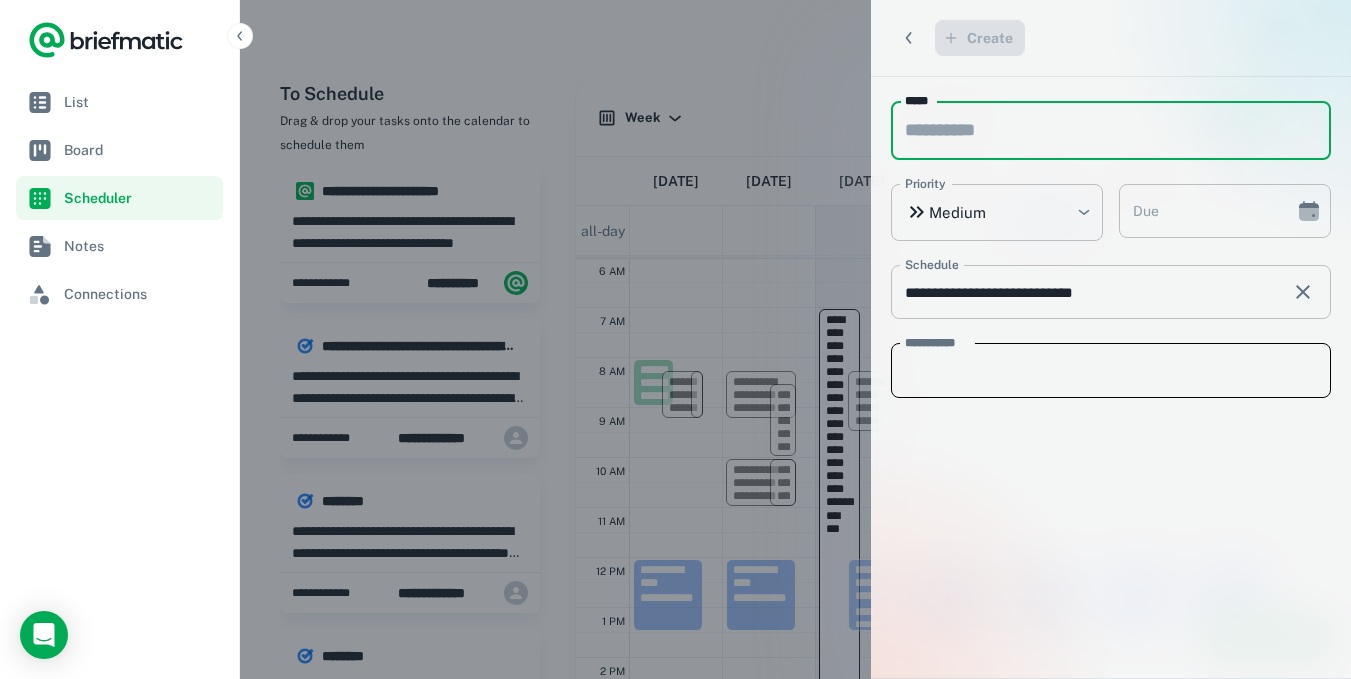 click on "**********" at bounding box center (1111, 371) 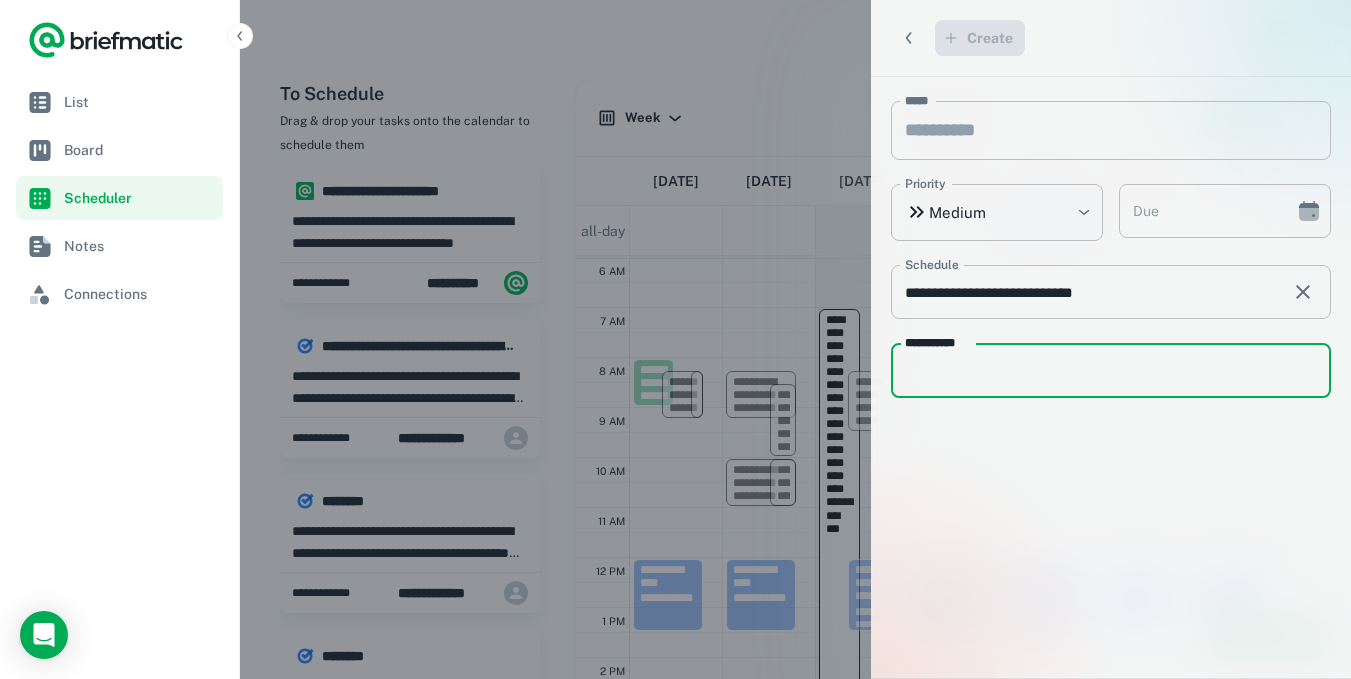 click on "Create" at bounding box center [1111, 38] 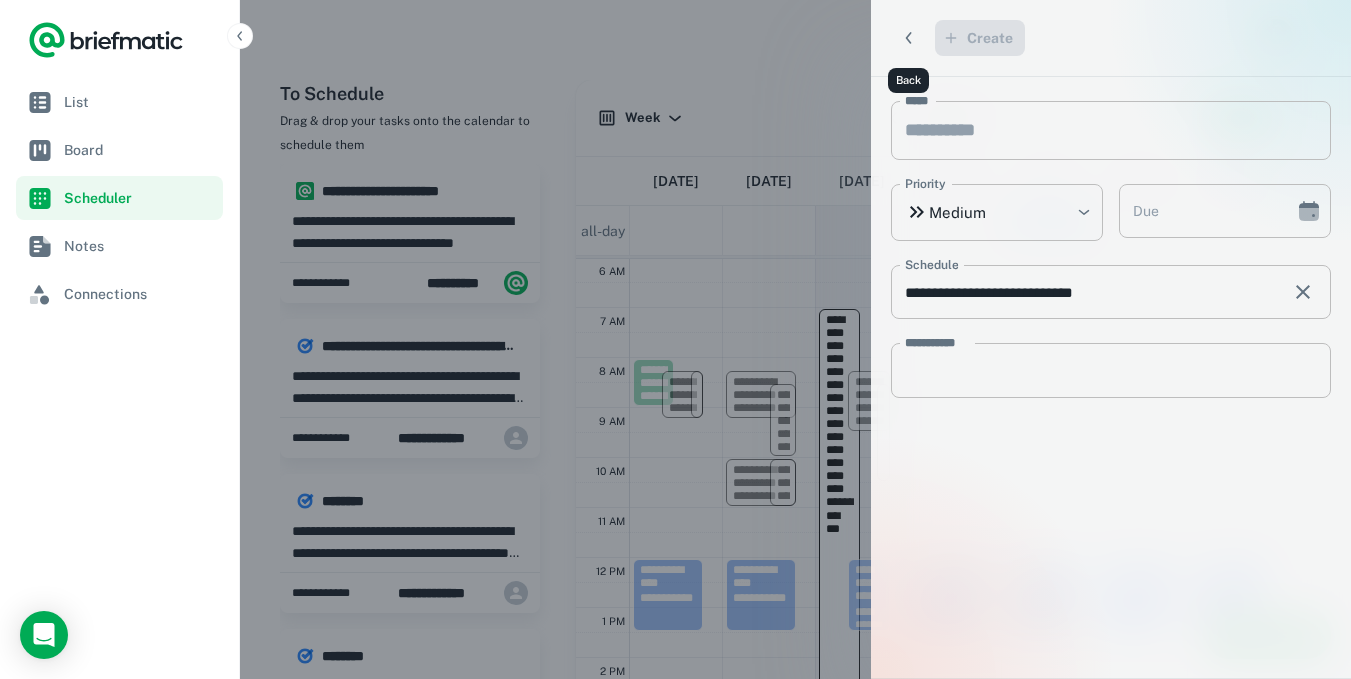click 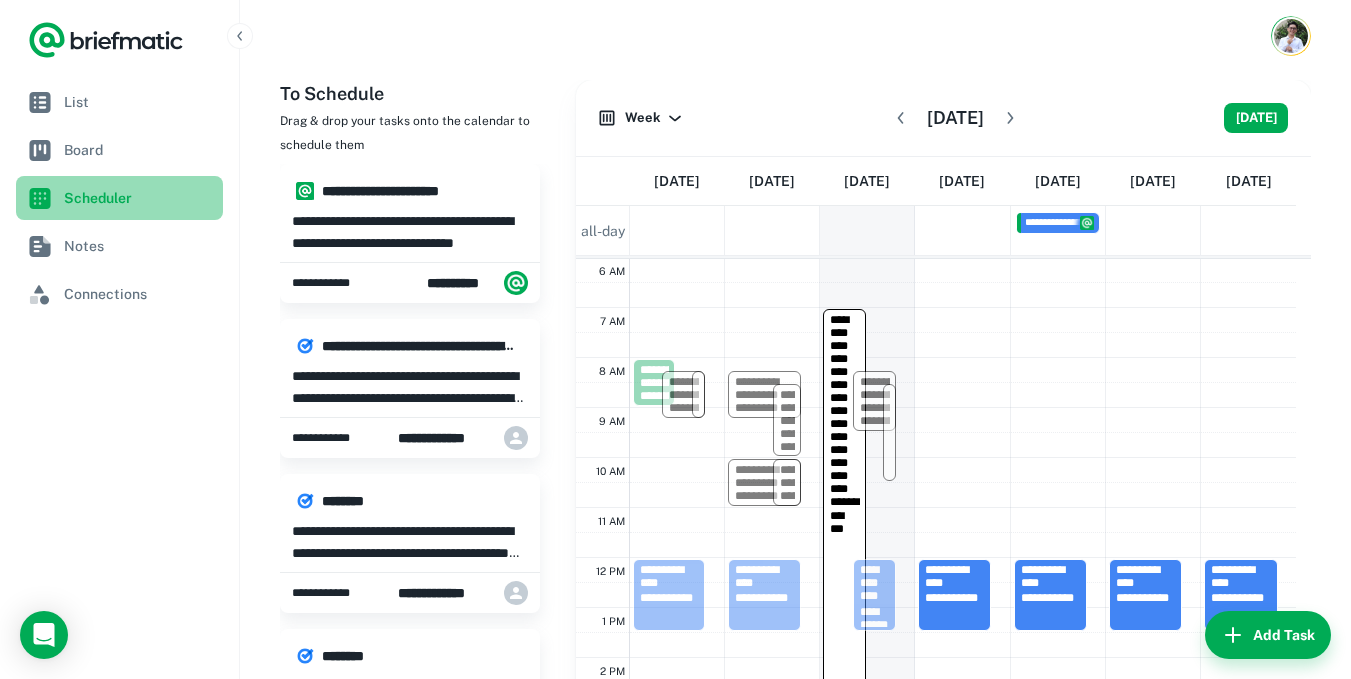 click on "Scheduler" at bounding box center (139, 198) 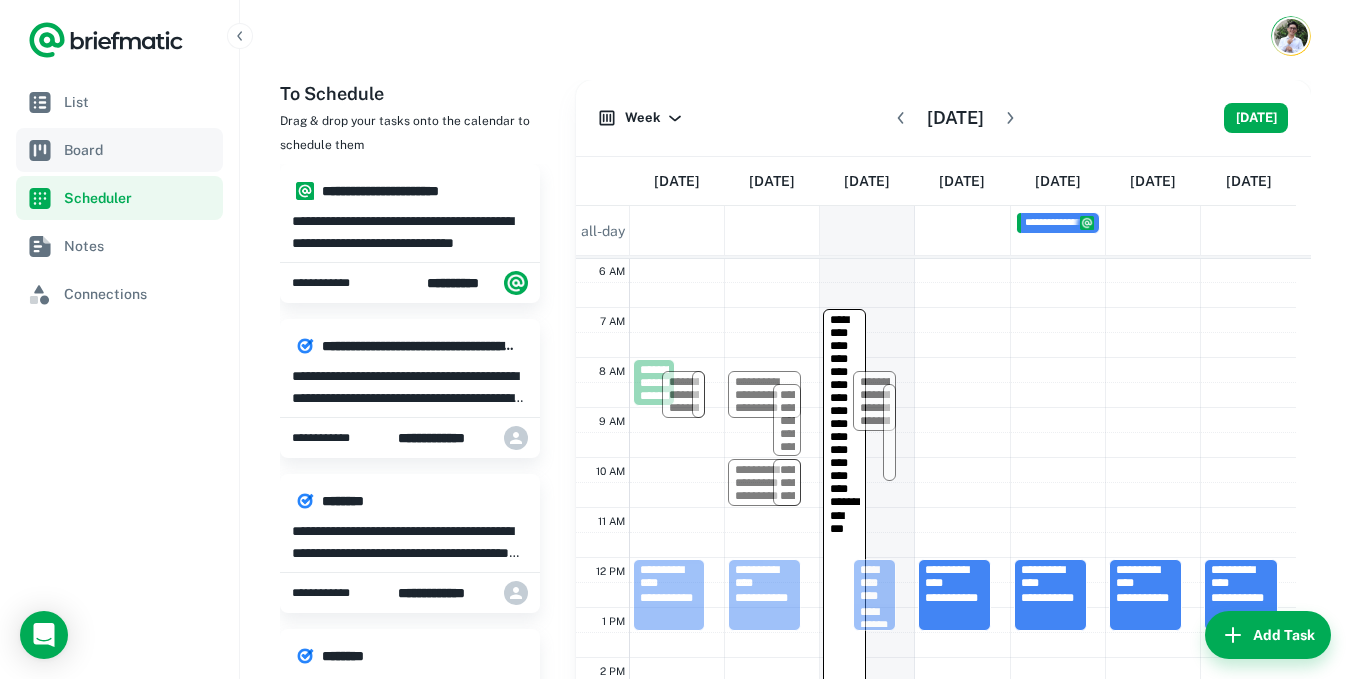 click on "Board" at bounding box center (139, 150) 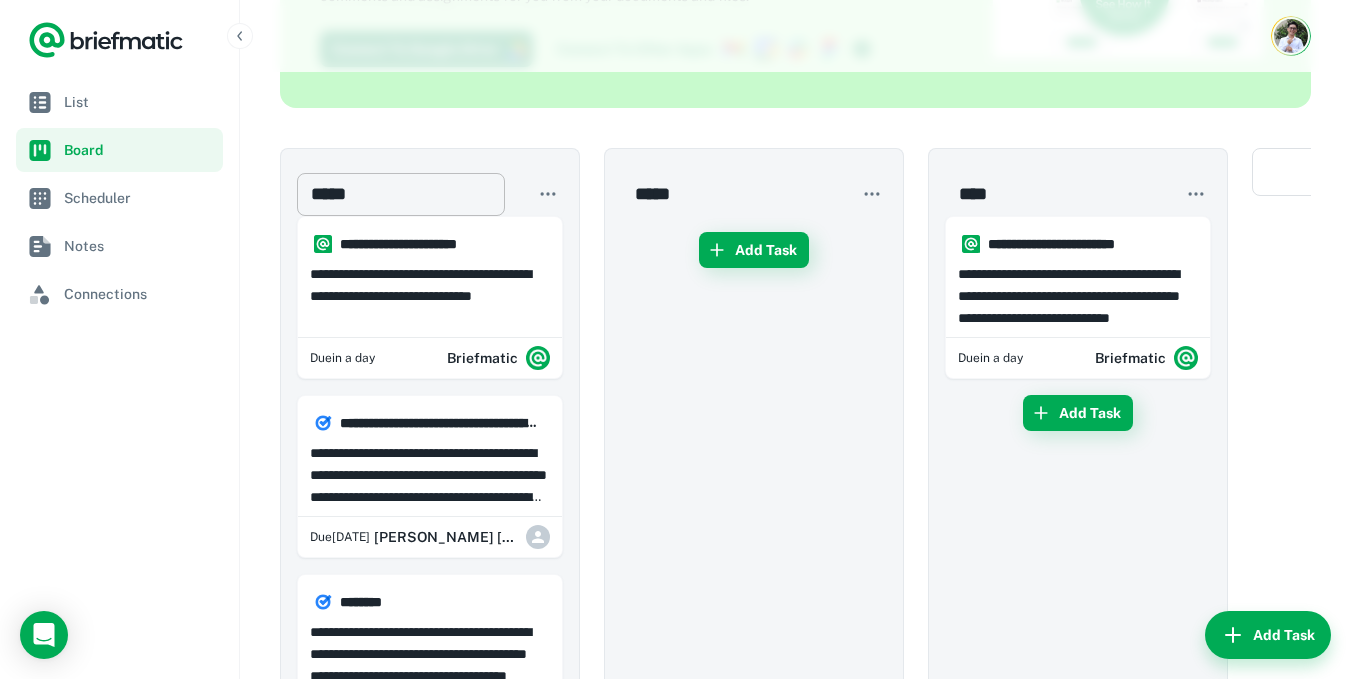 scroll, scrollTop: 200, scrollLeft: 0, axis: vertical 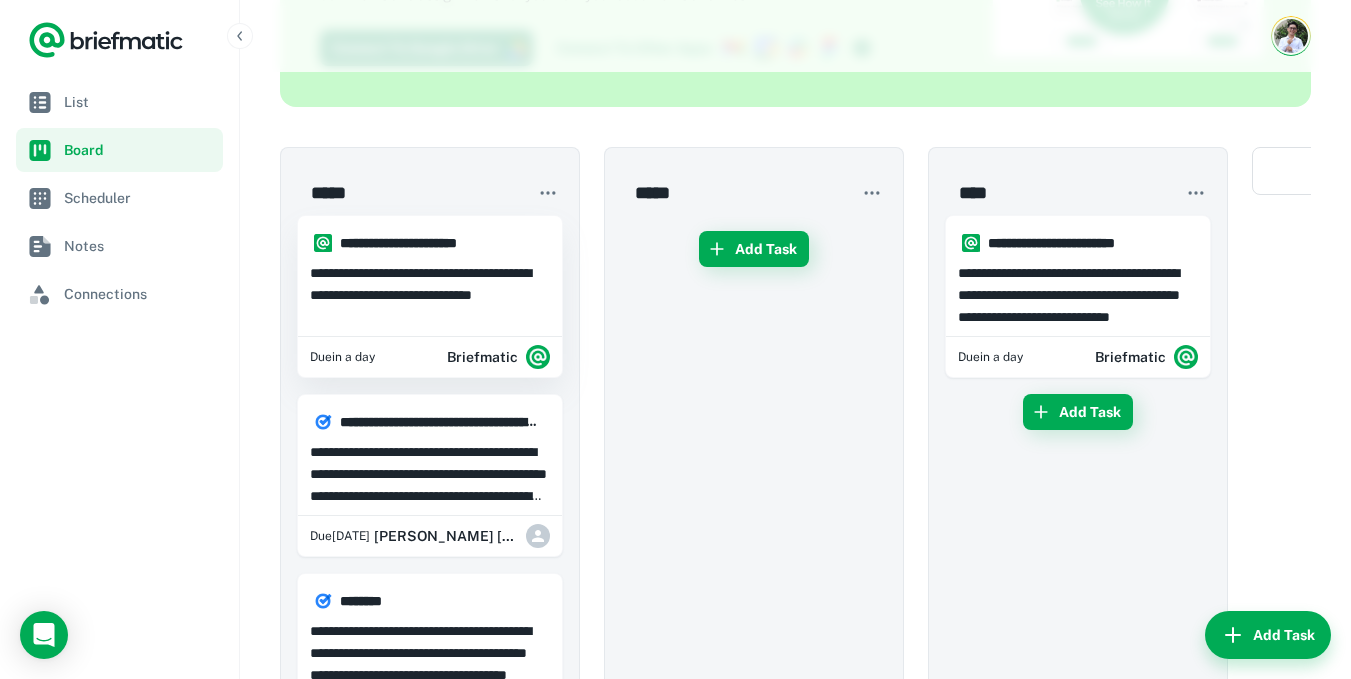click on "**********" at bounding box center (430, 295) 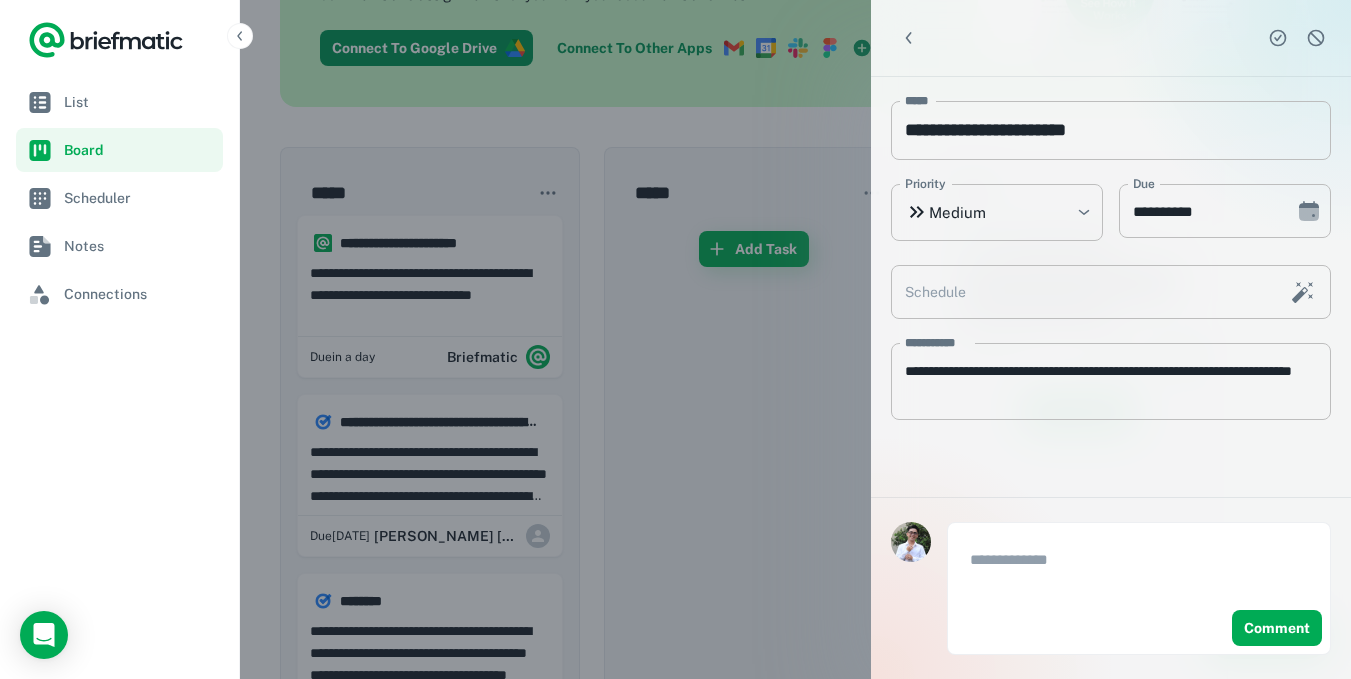 click at bounding box center (675, 339) 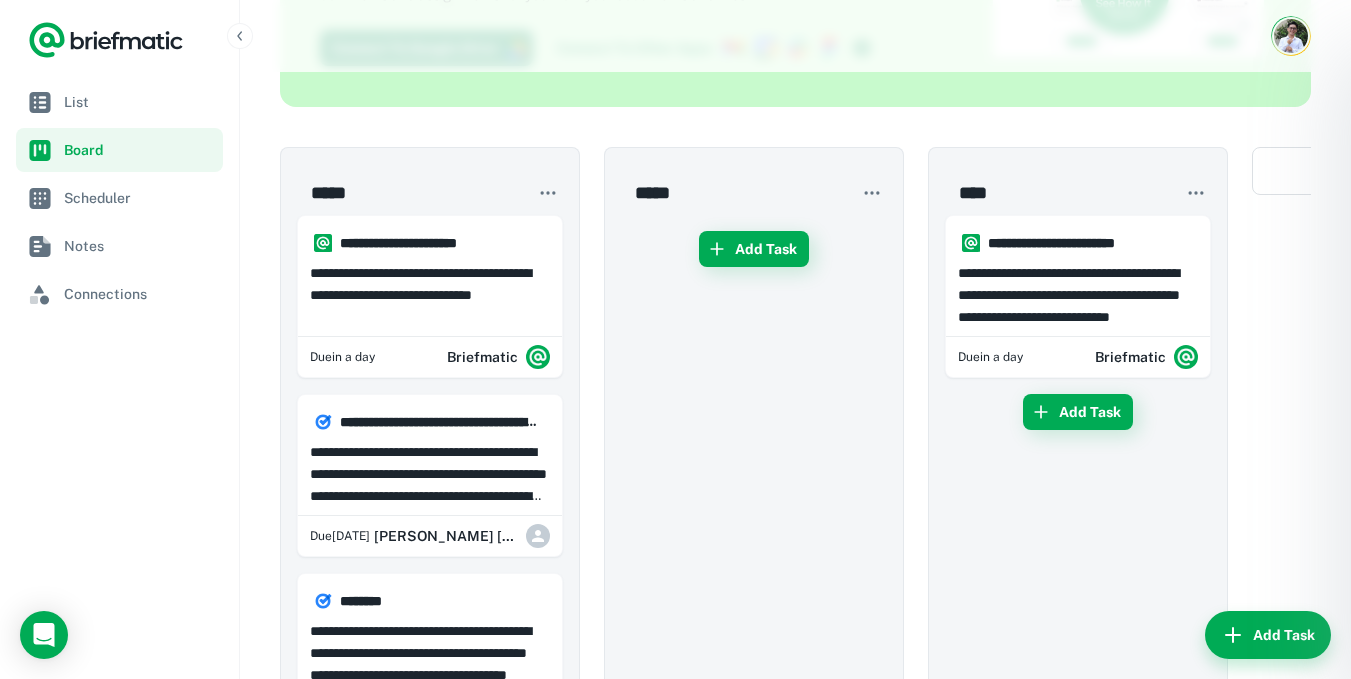 type 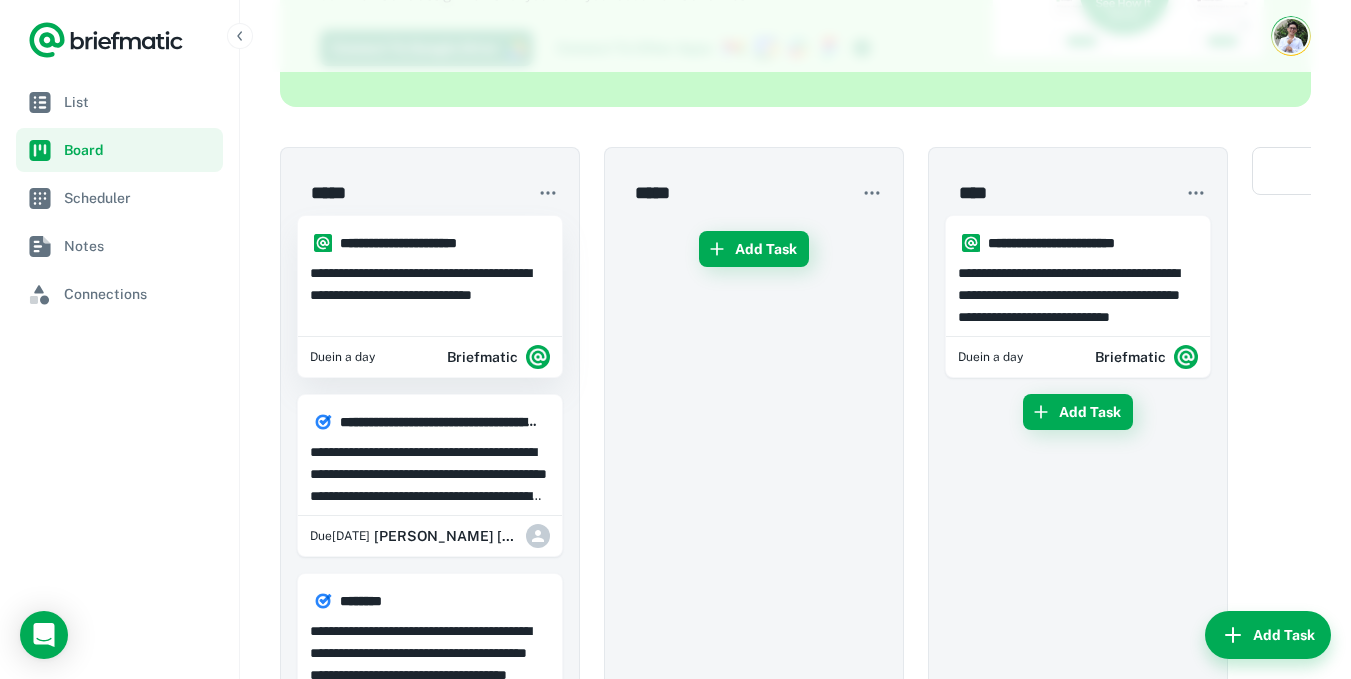 click on "**********" at bounding box center [430, 293] 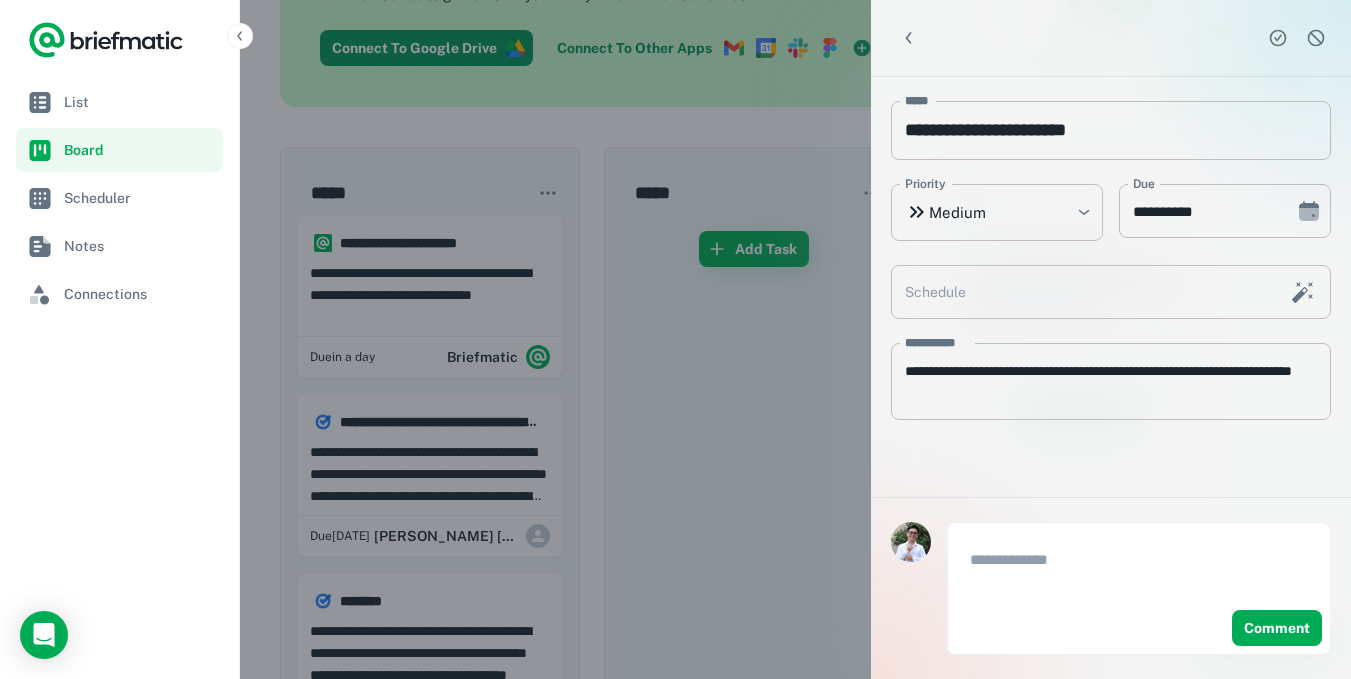 click at bounding box center [675, 339] 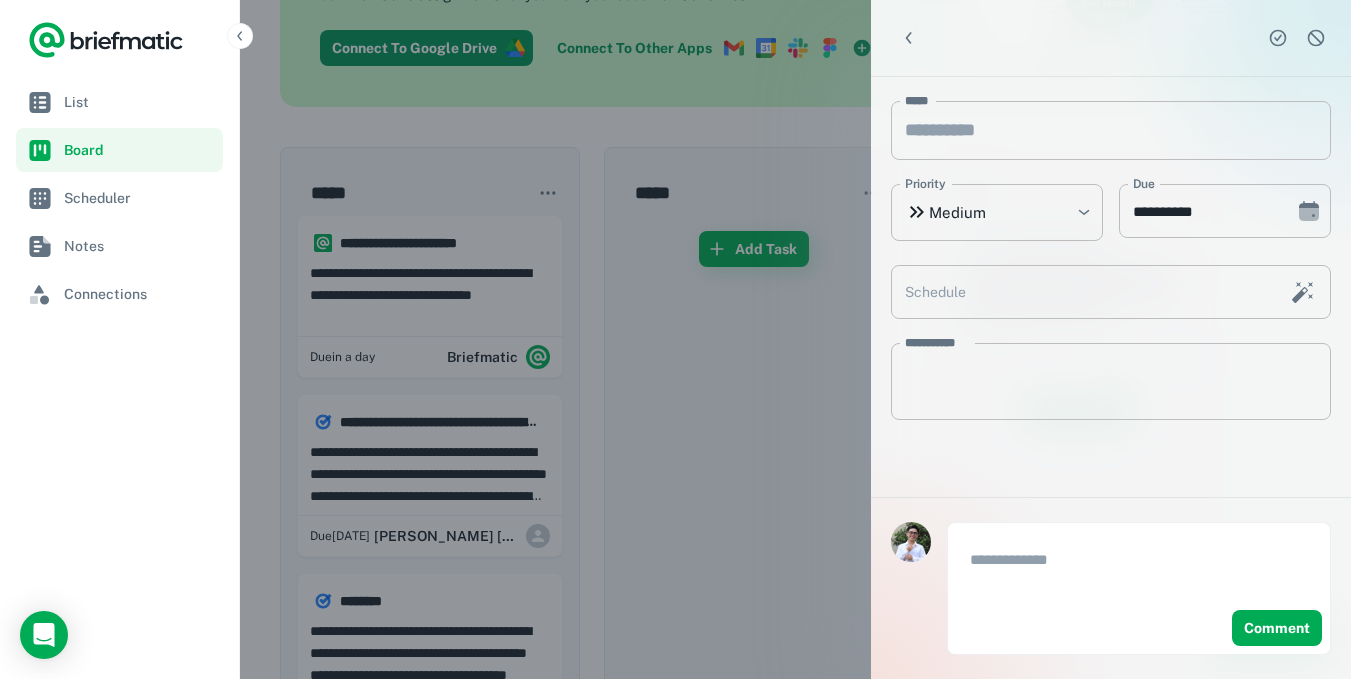 type 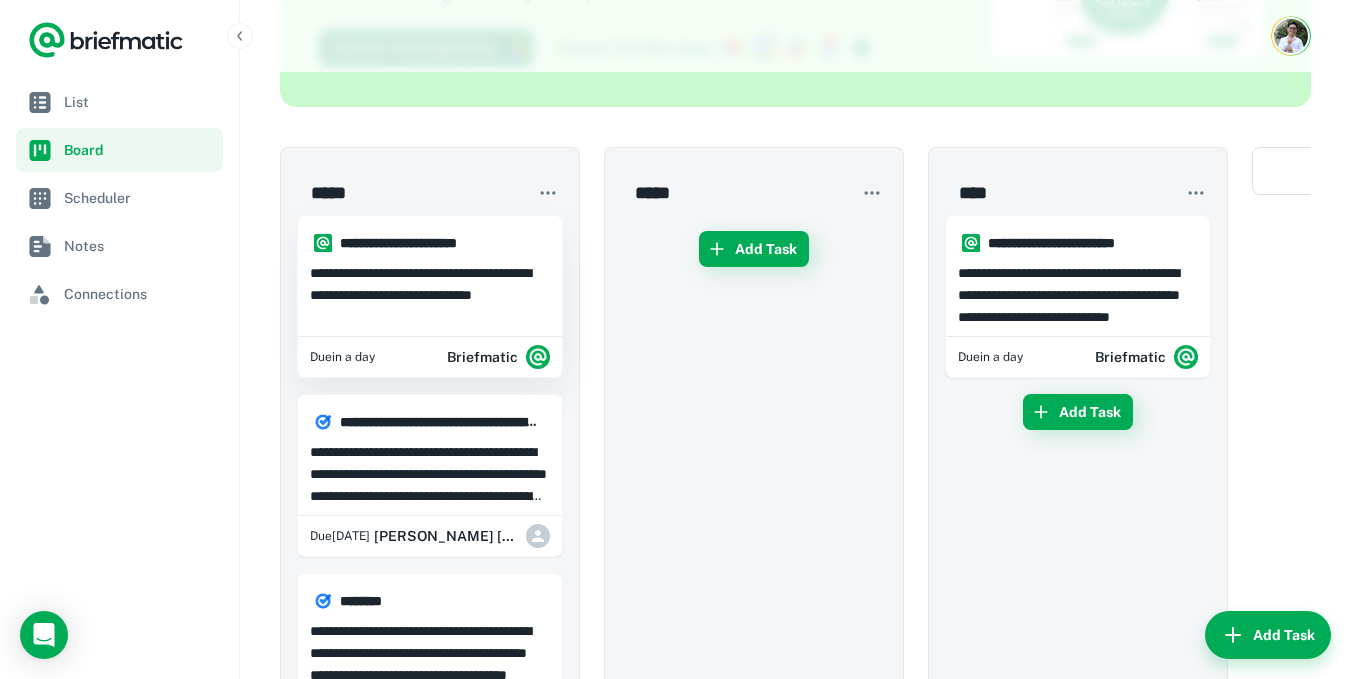 drag, startPoint x: 439, startPoint y: 287, endPoint x: 354, endPoint y: 282, distance: 85.146935 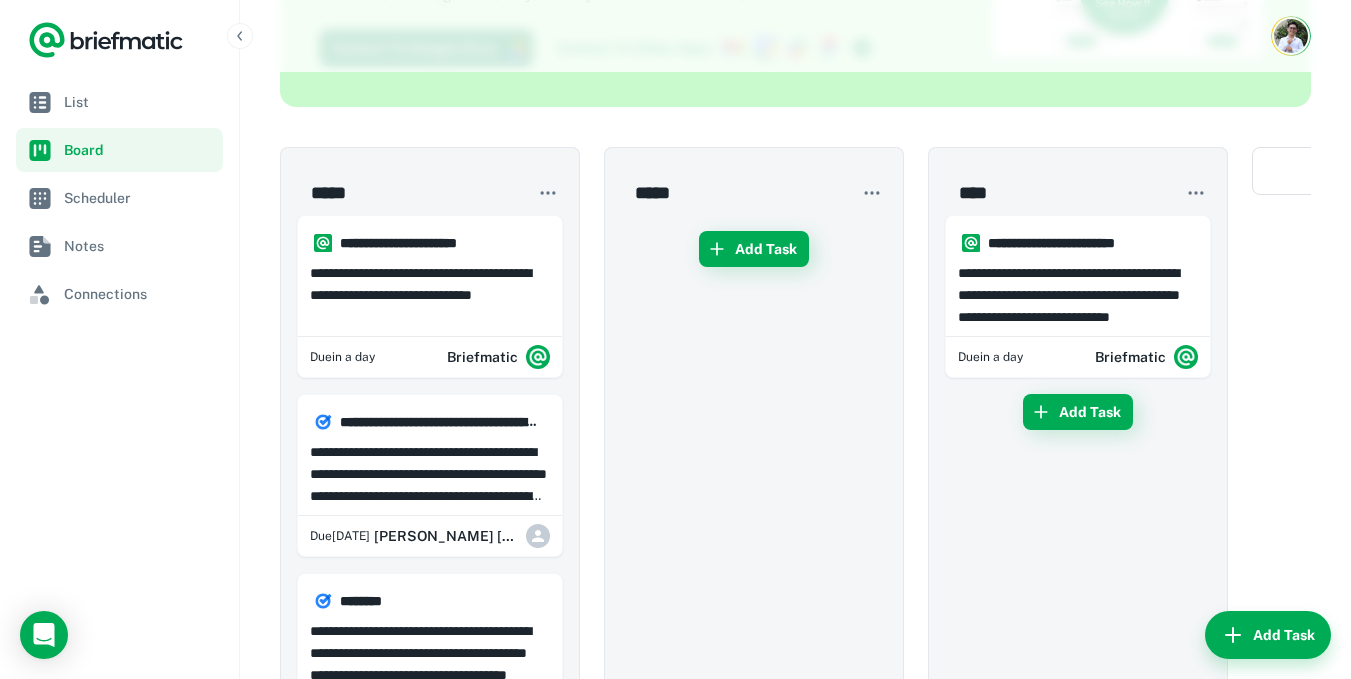 type on "**********" 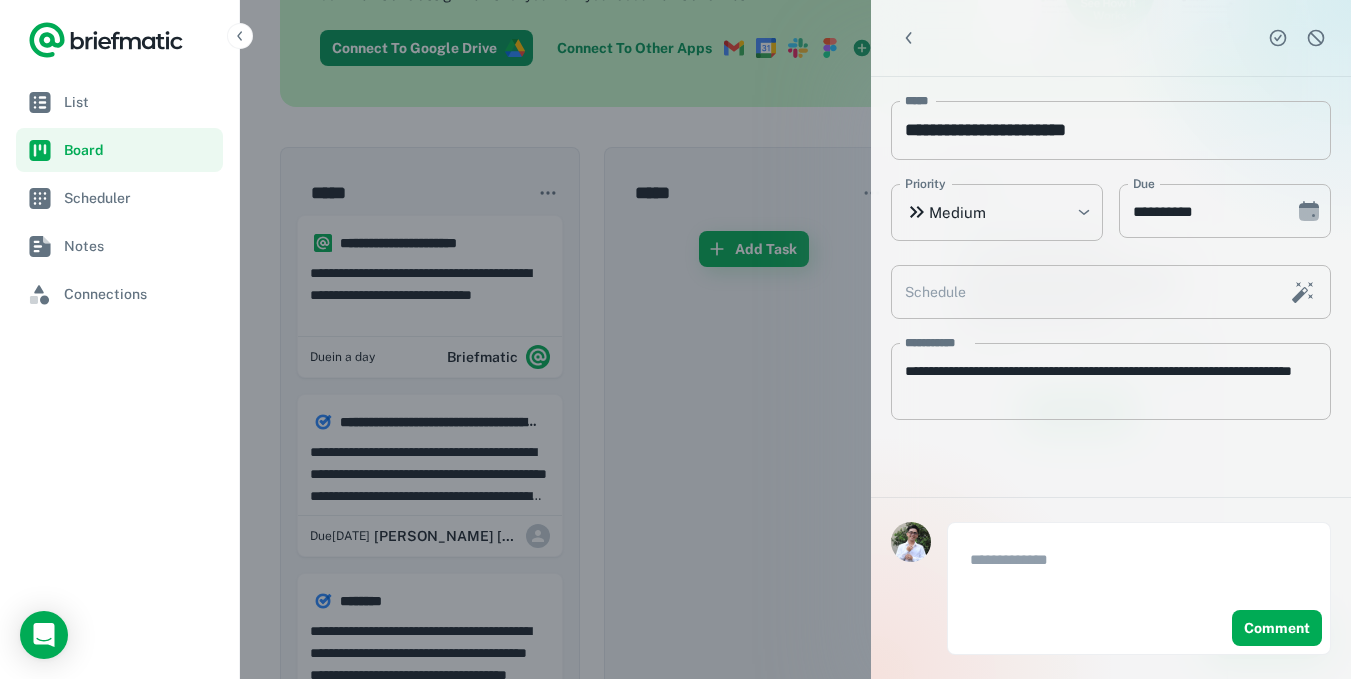 click at bounding box center (675, 339) 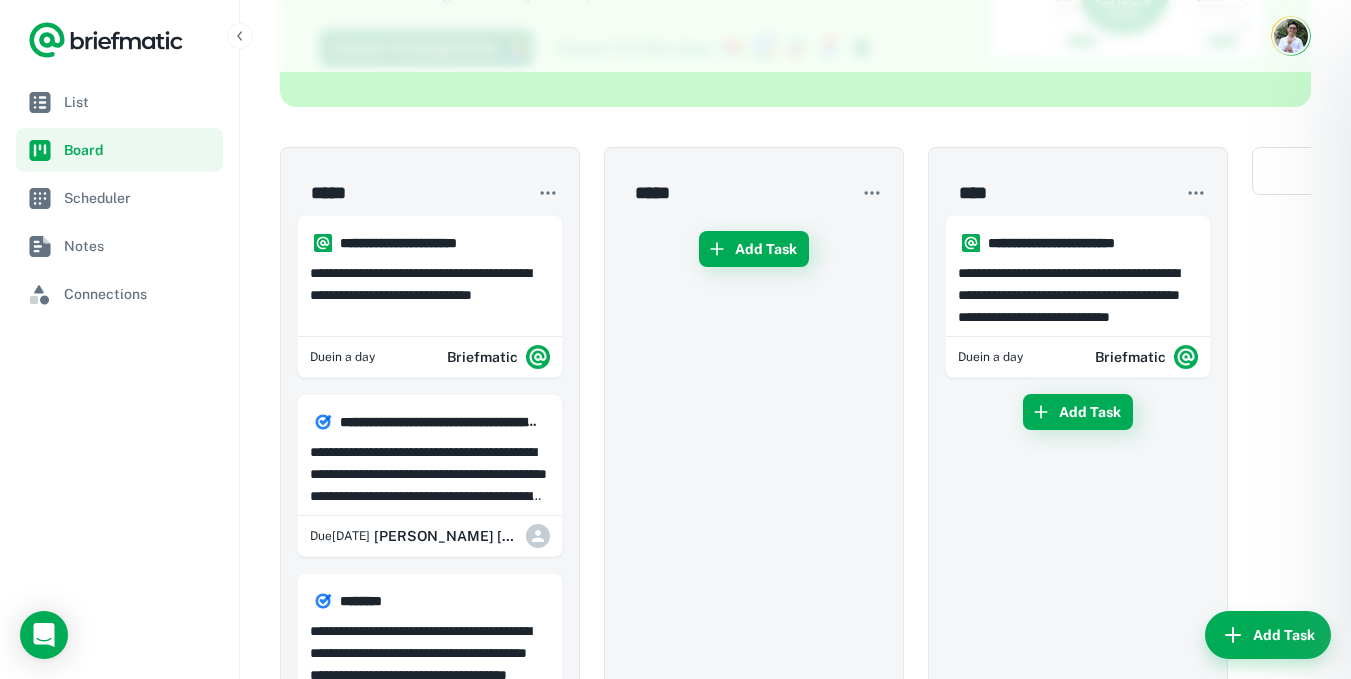 type 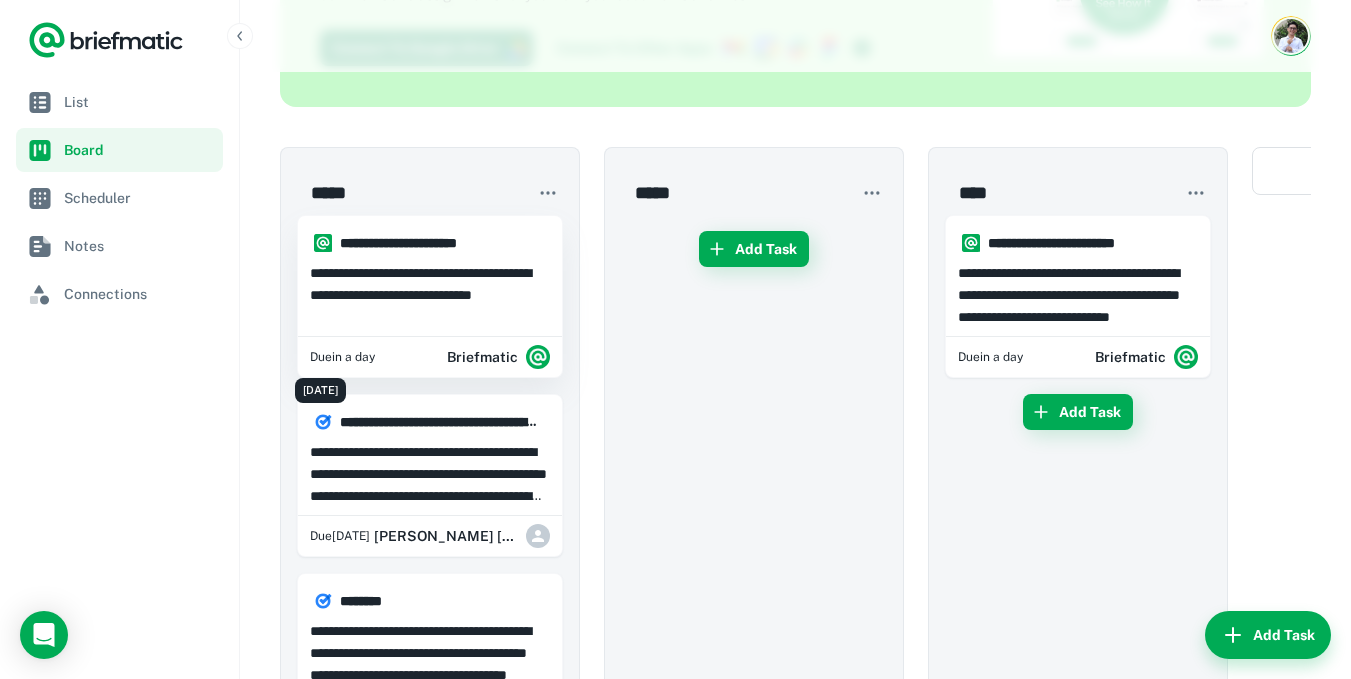 click on "Due  in a day" at bounding box center (342, 357) 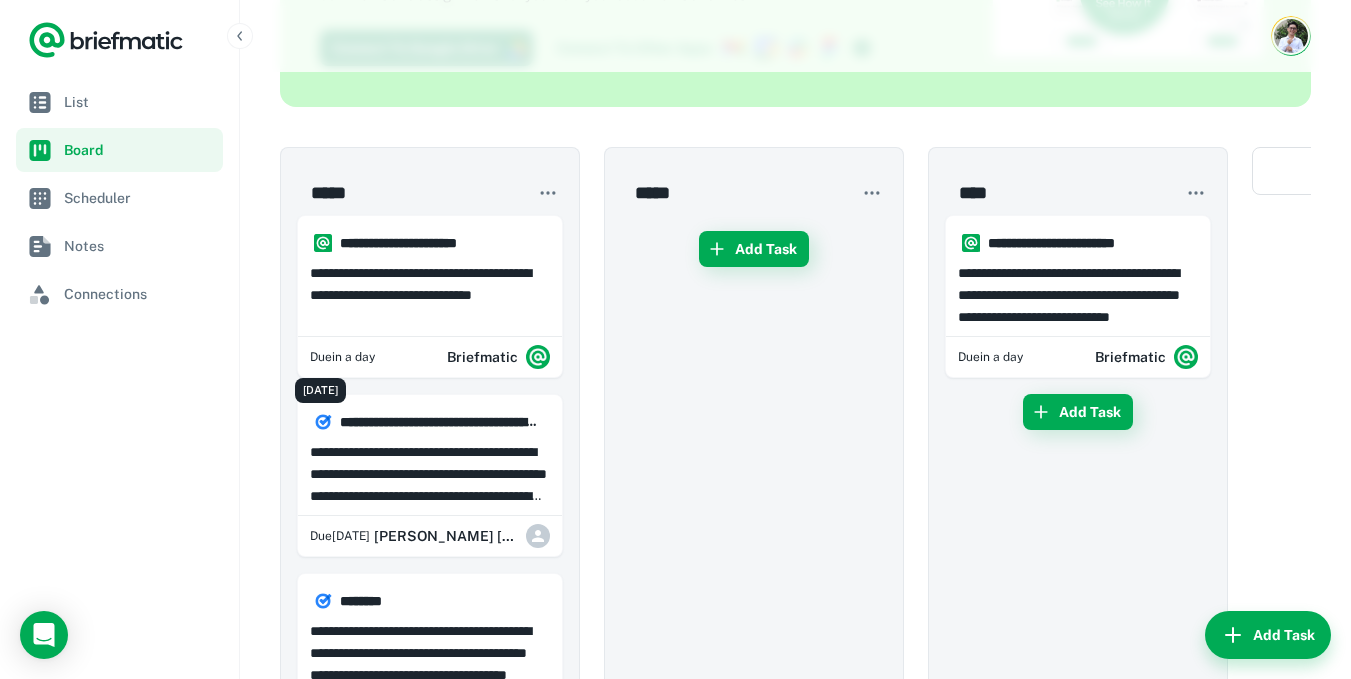type on "**********" 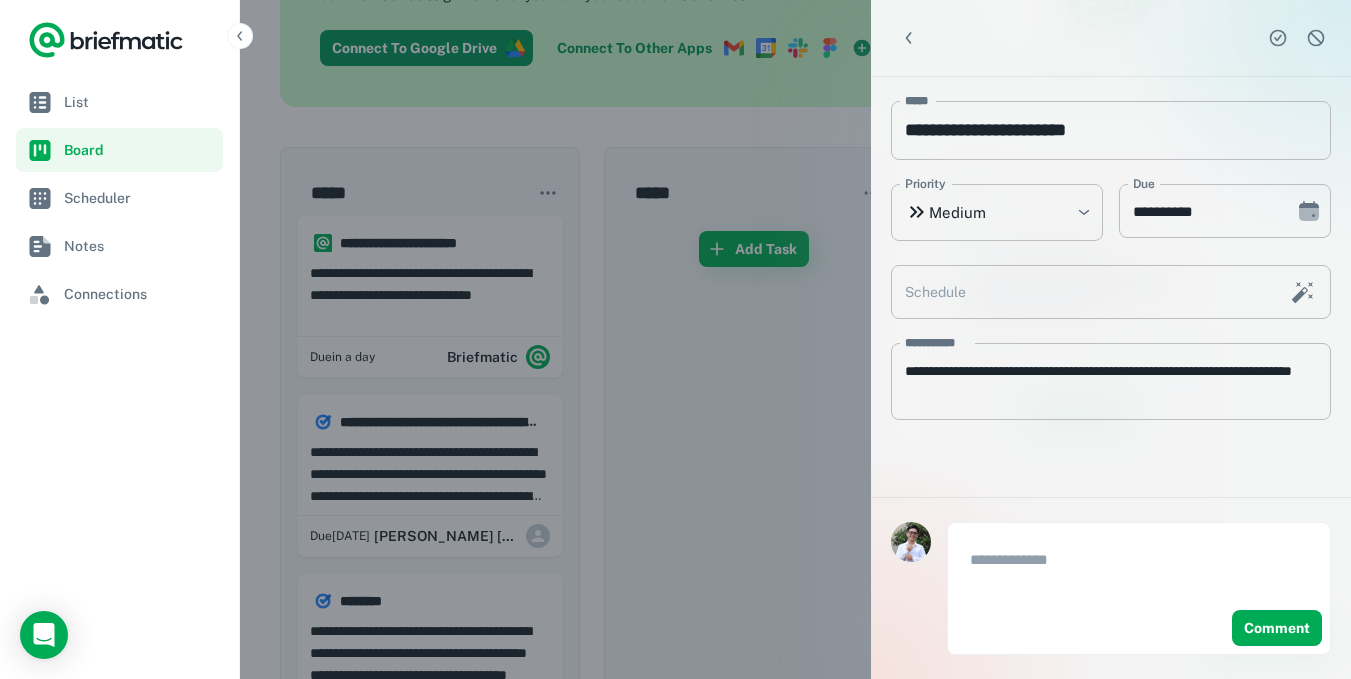 click at bounding box center (675, 339) 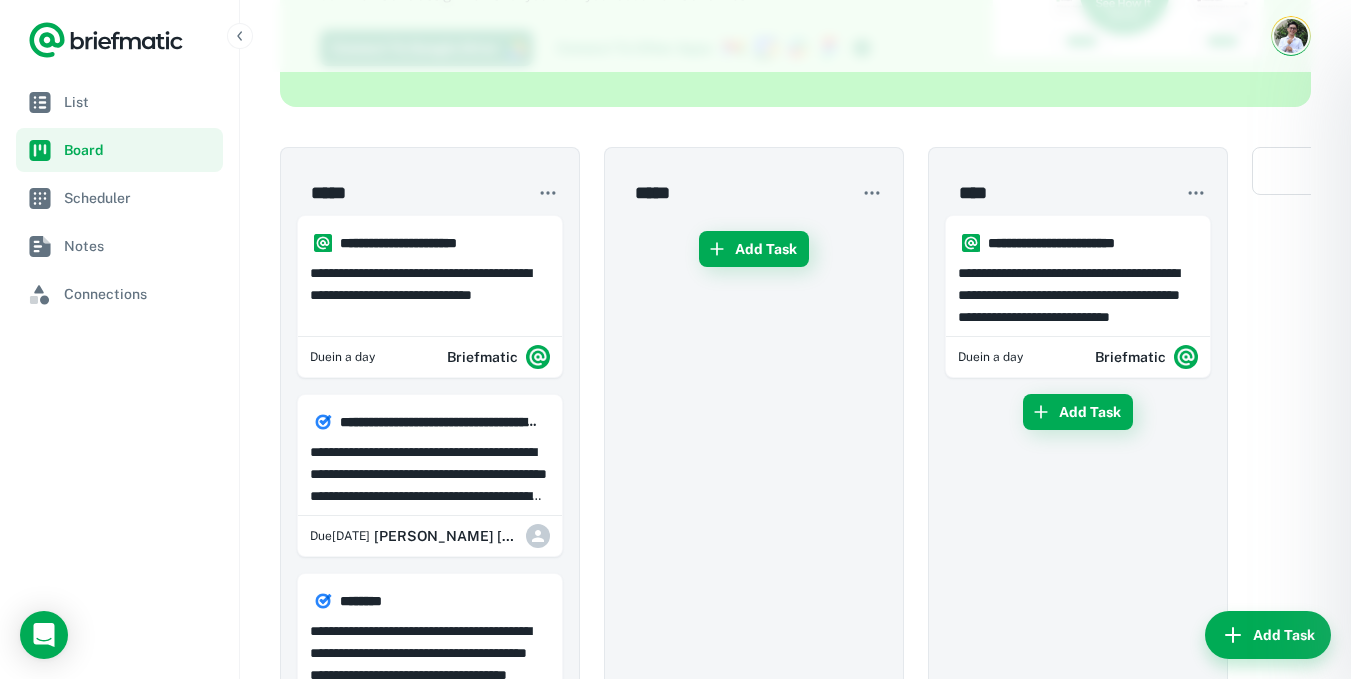 type 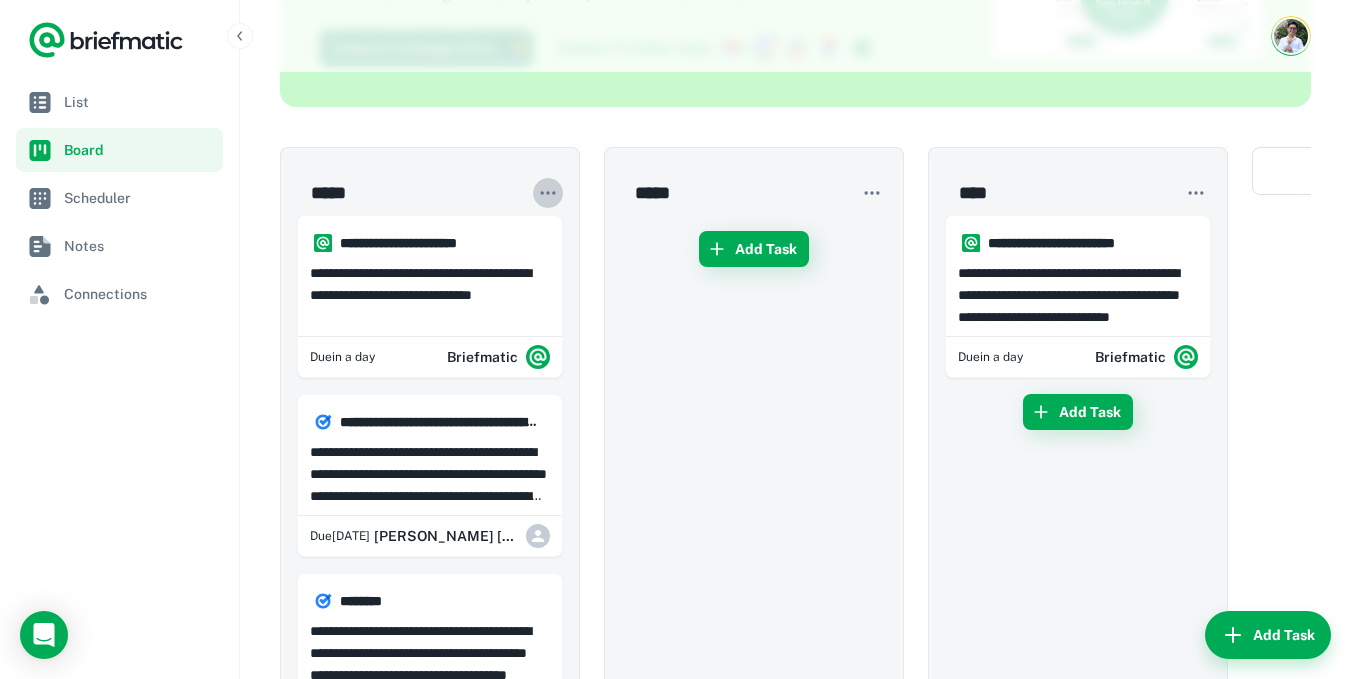 click at bounding box center [548, 193] 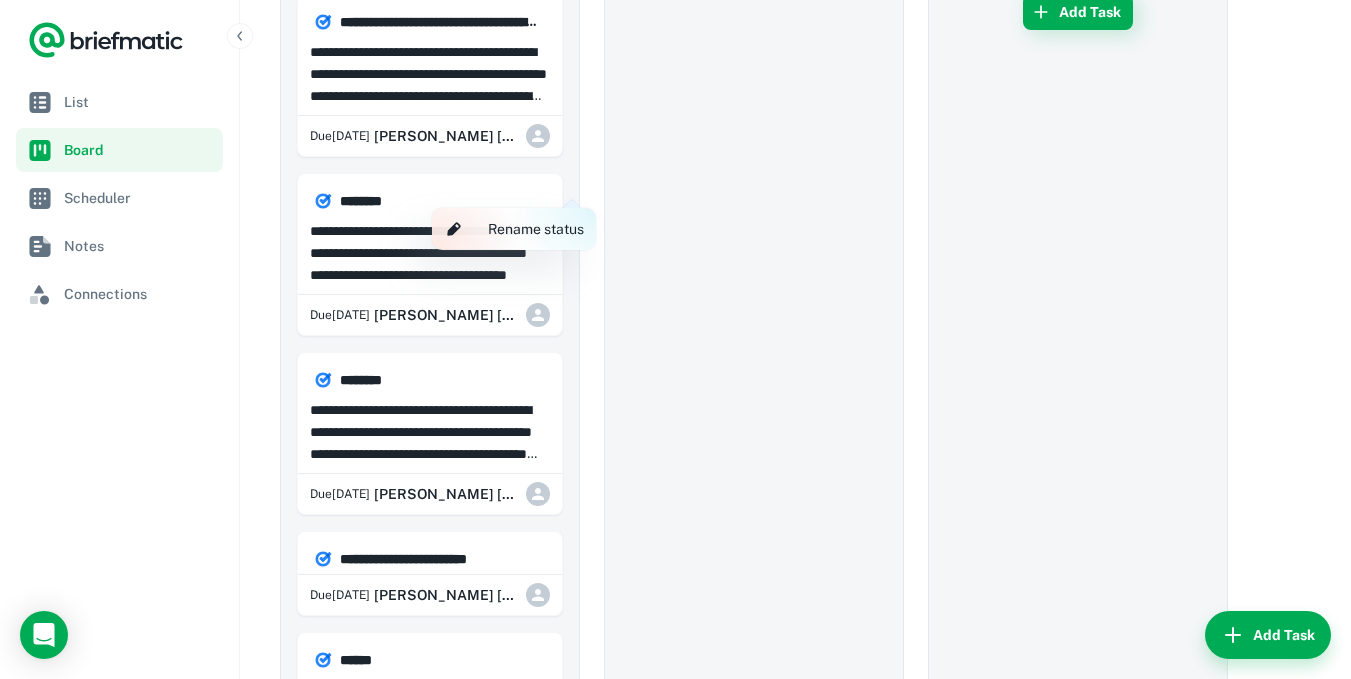 click at bounding box center [675, 339] 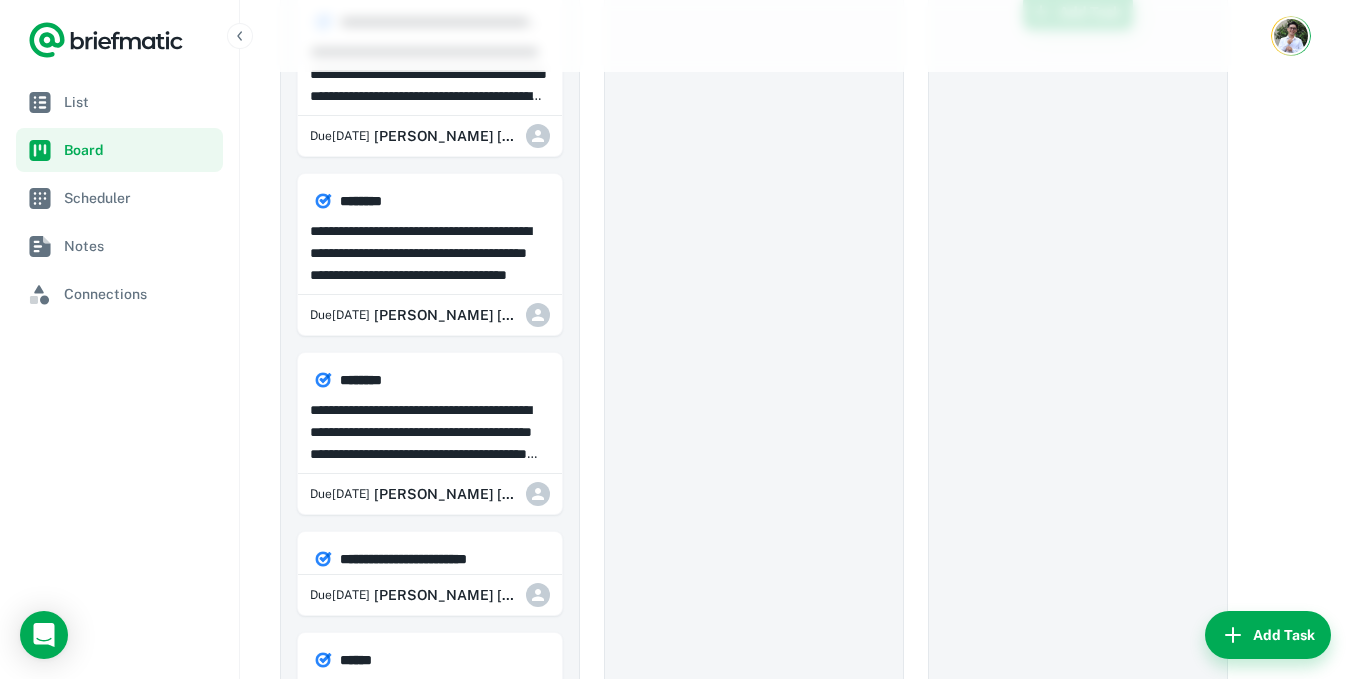 scroll, scrollTop: 54, scrollLeft: 0, axis: vertical 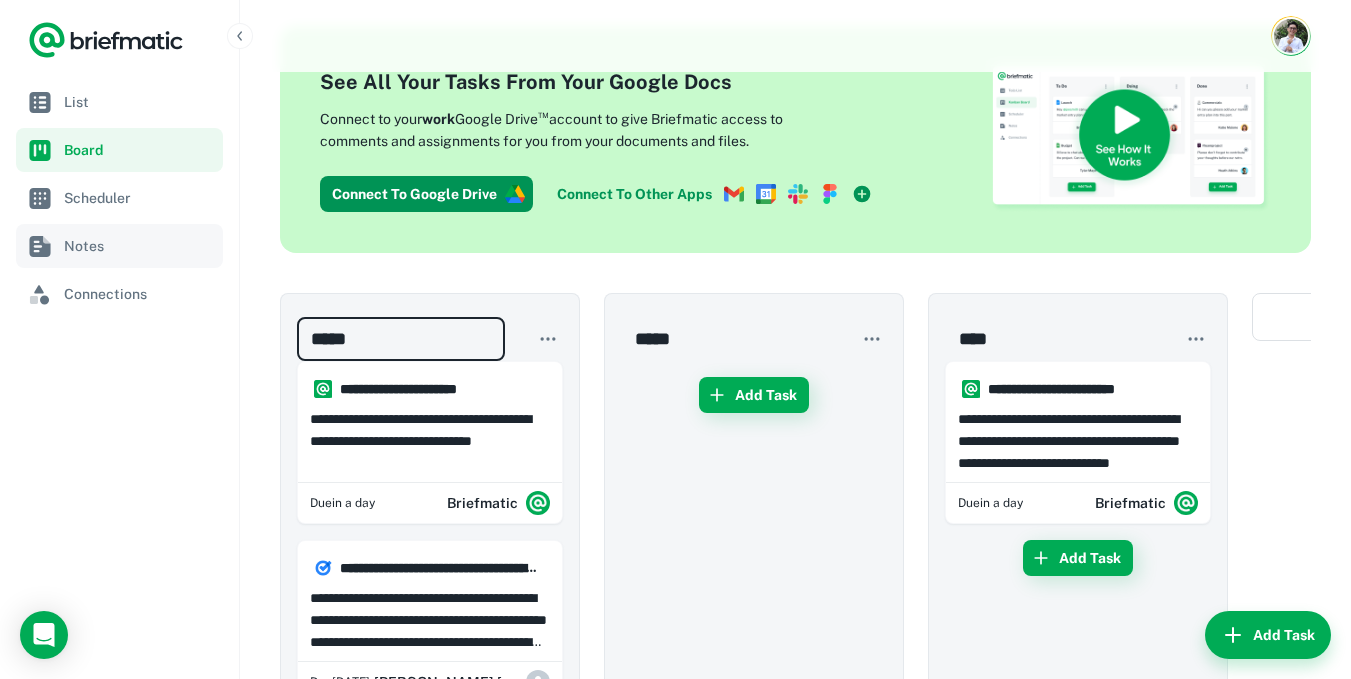 click on "Notes" at bounding box center [119, 246] 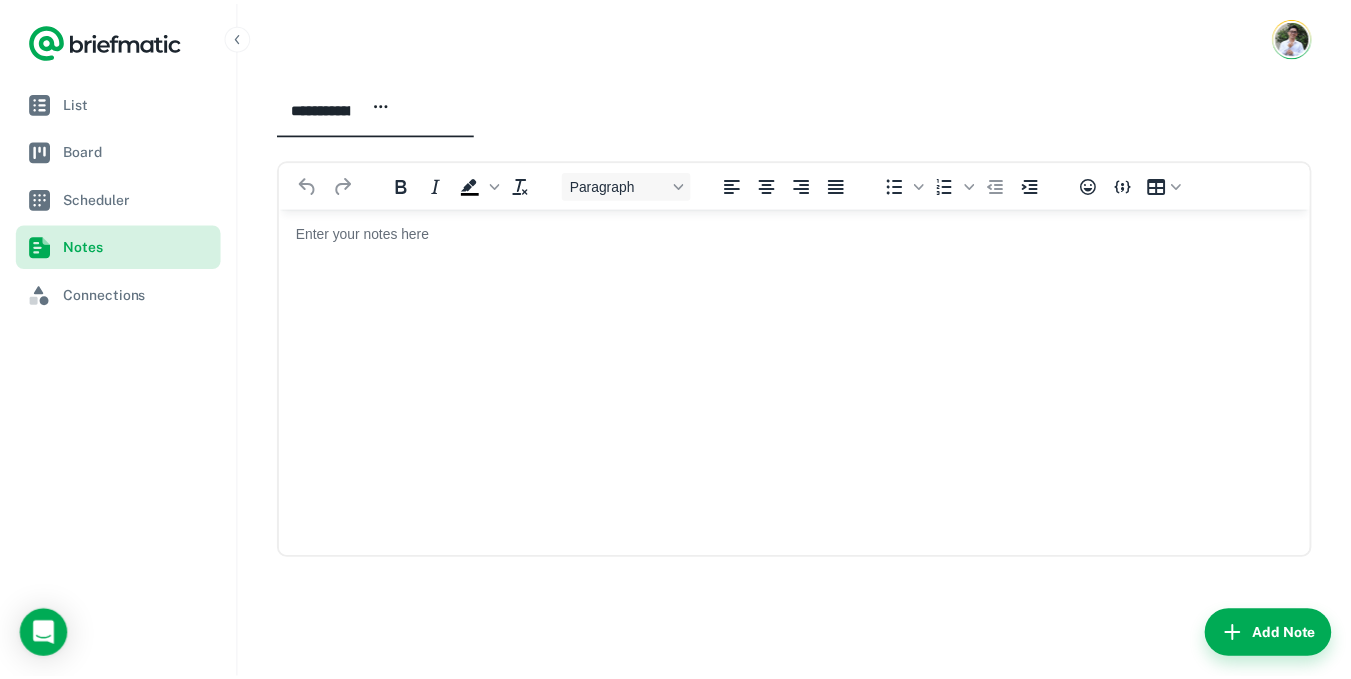 scroll, scrollTop: 0, scrollLeft: 0, axis: both 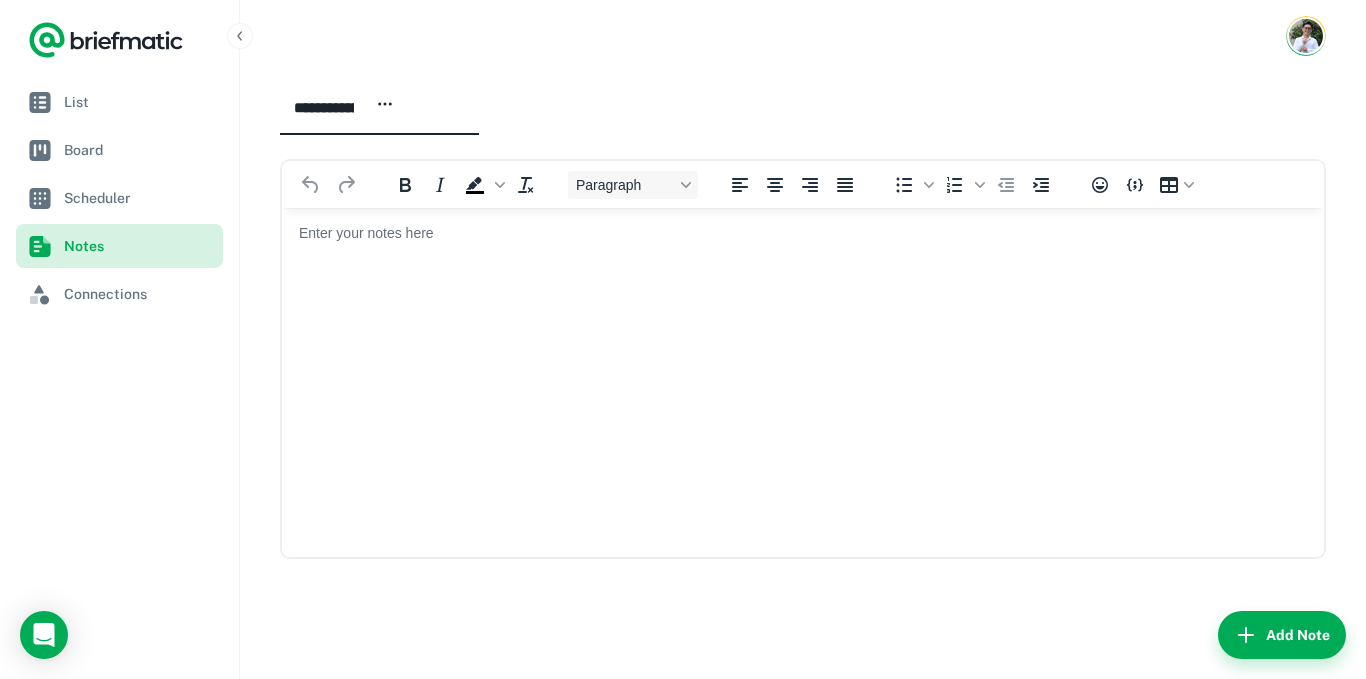 click on "Notes" at bounding box center [119, 246] 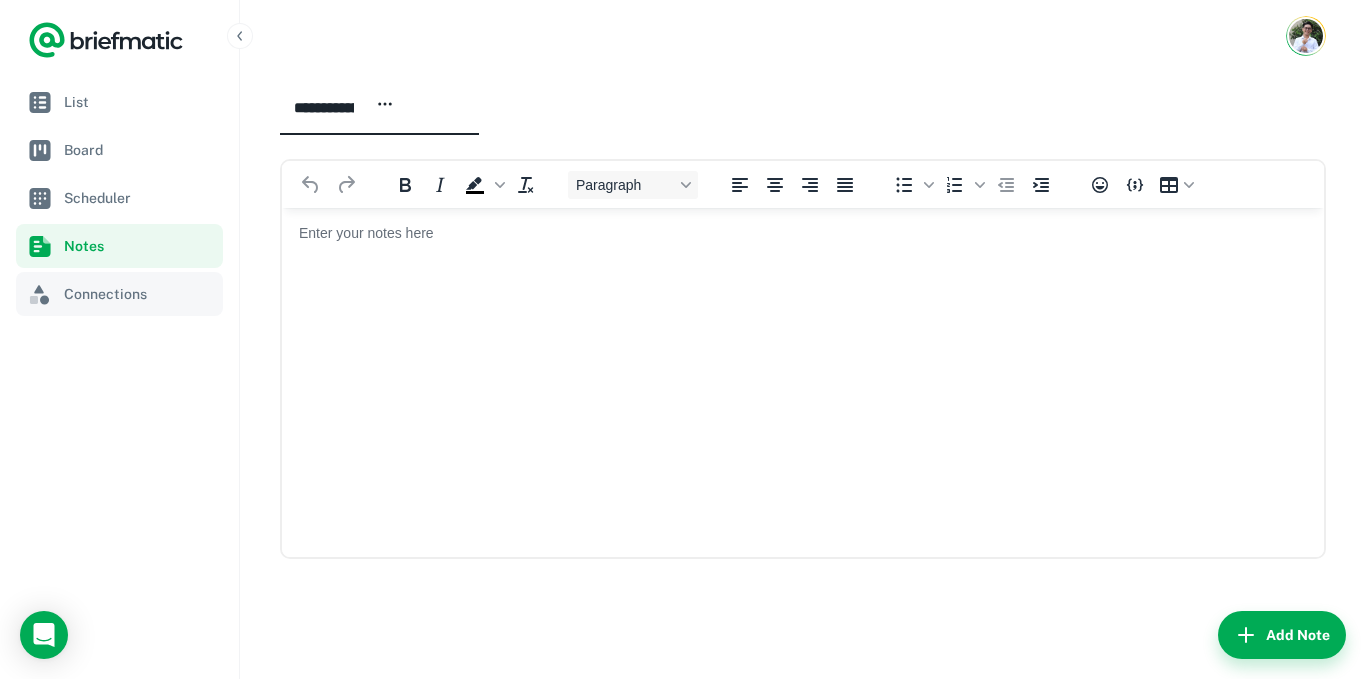 click on "Connections" at bounding box center (139, 294) 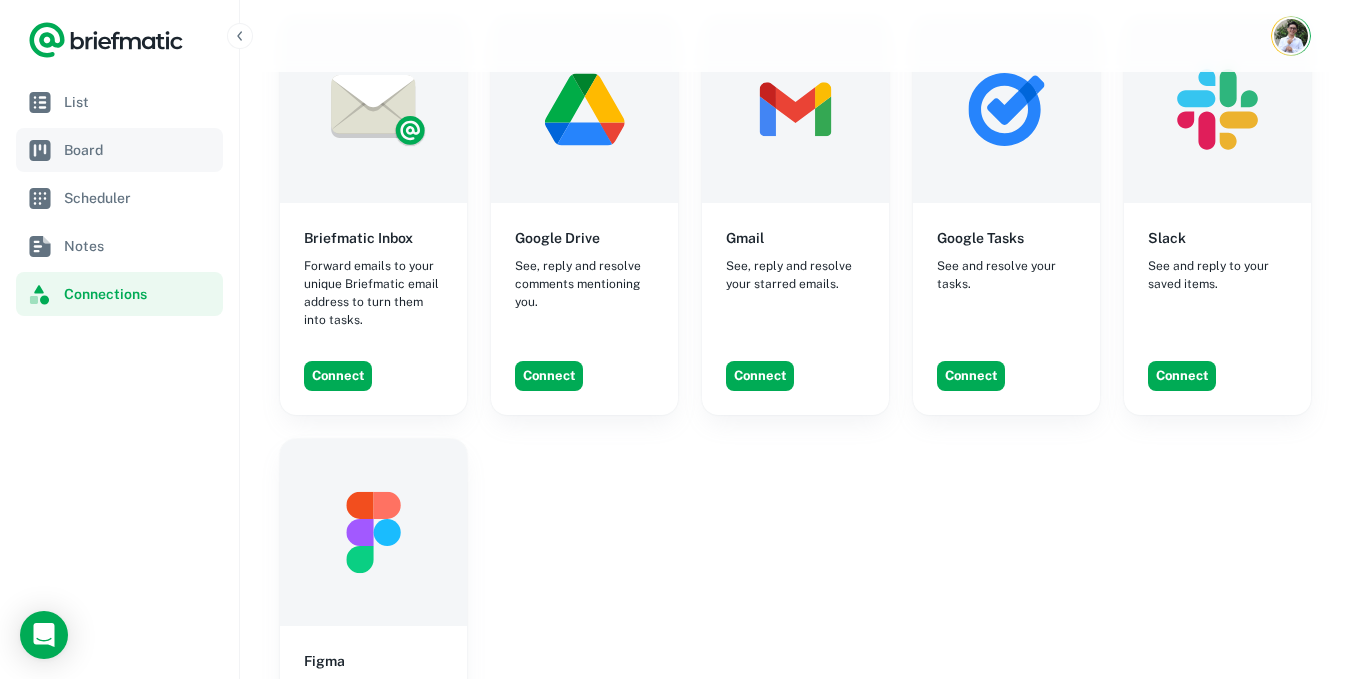 scroll, scrollTop: 500, scrollLeft: 0, axis: vertical 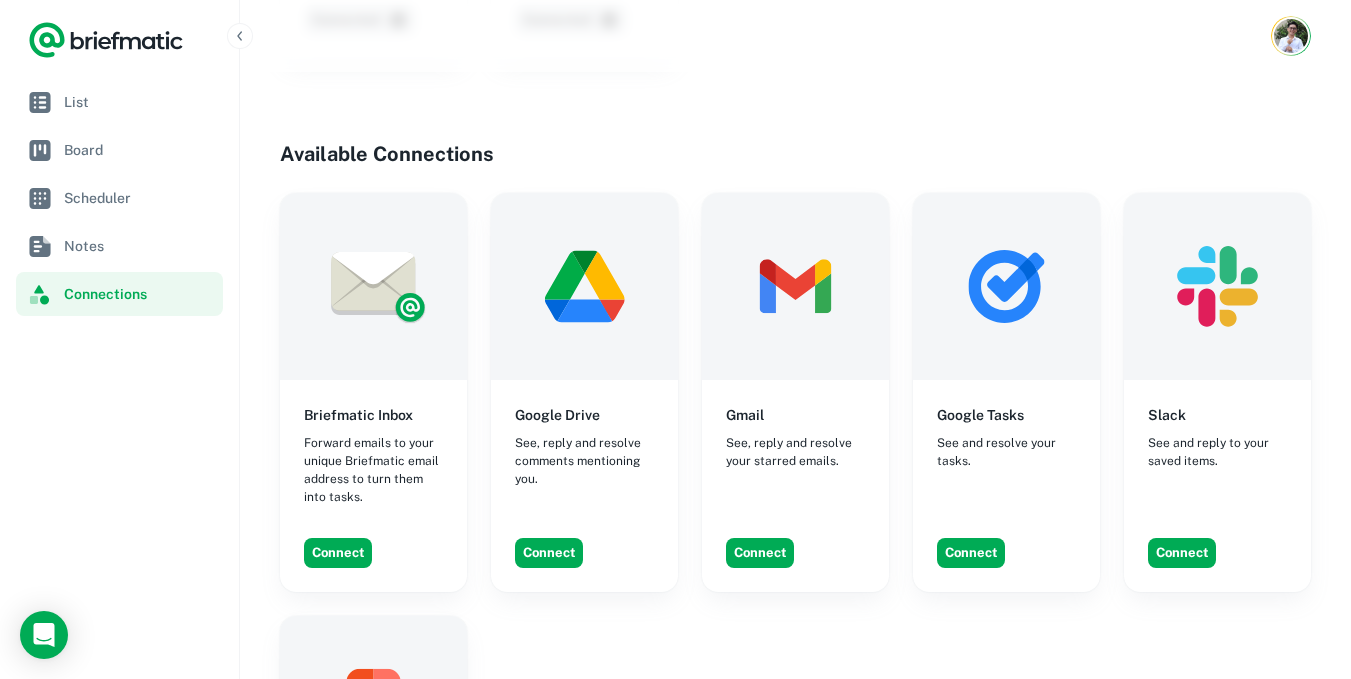 click 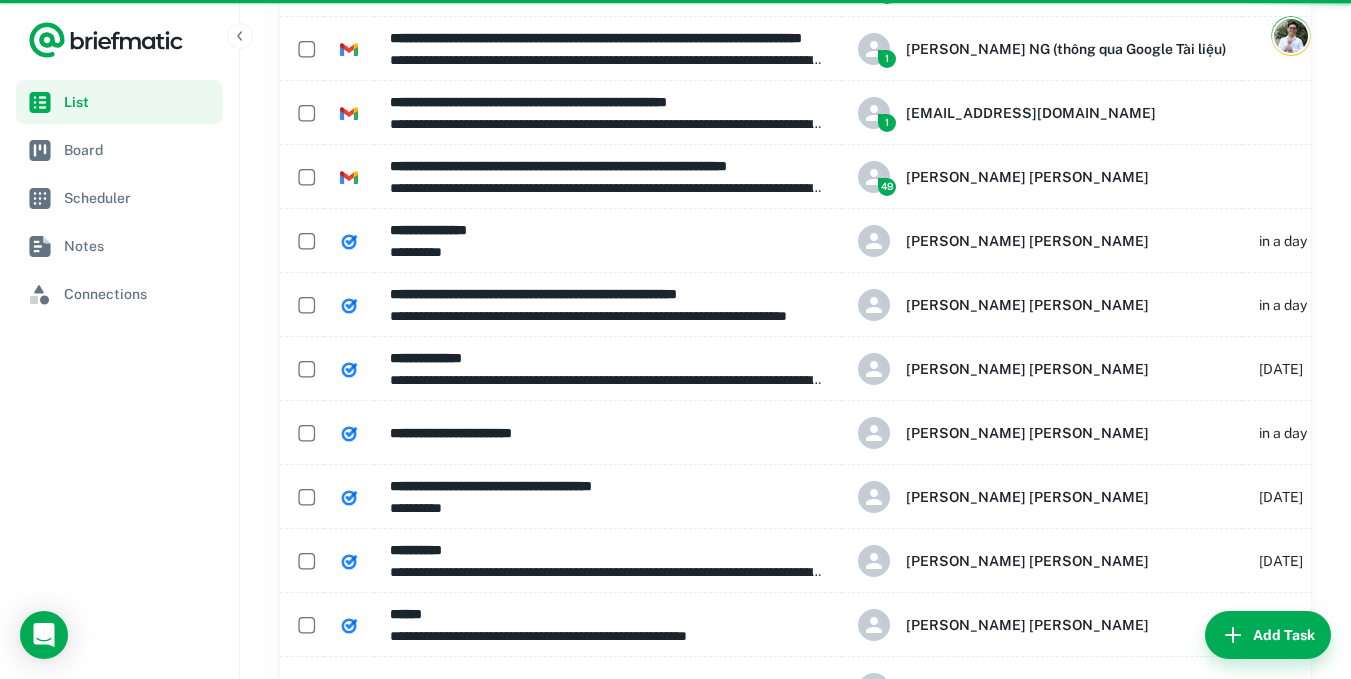 scroll, scrollTop: 0, scrollLeft: 0, axis: both 